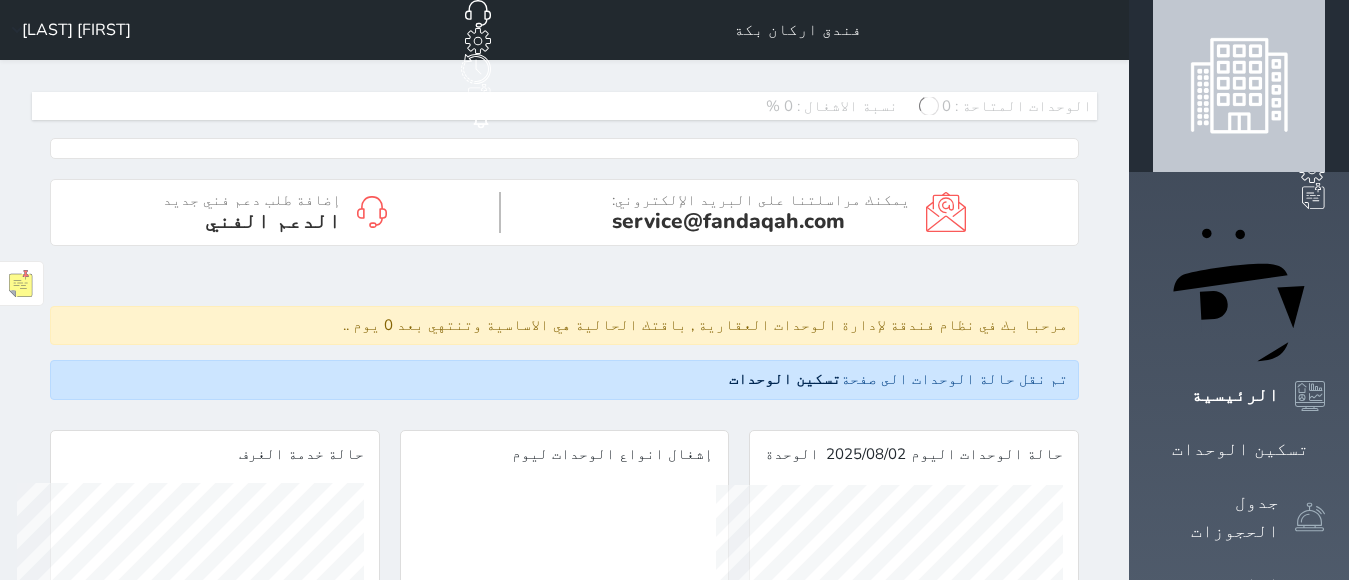 scroll, scrollTop: 0, scrollLeft: 0, axis: both 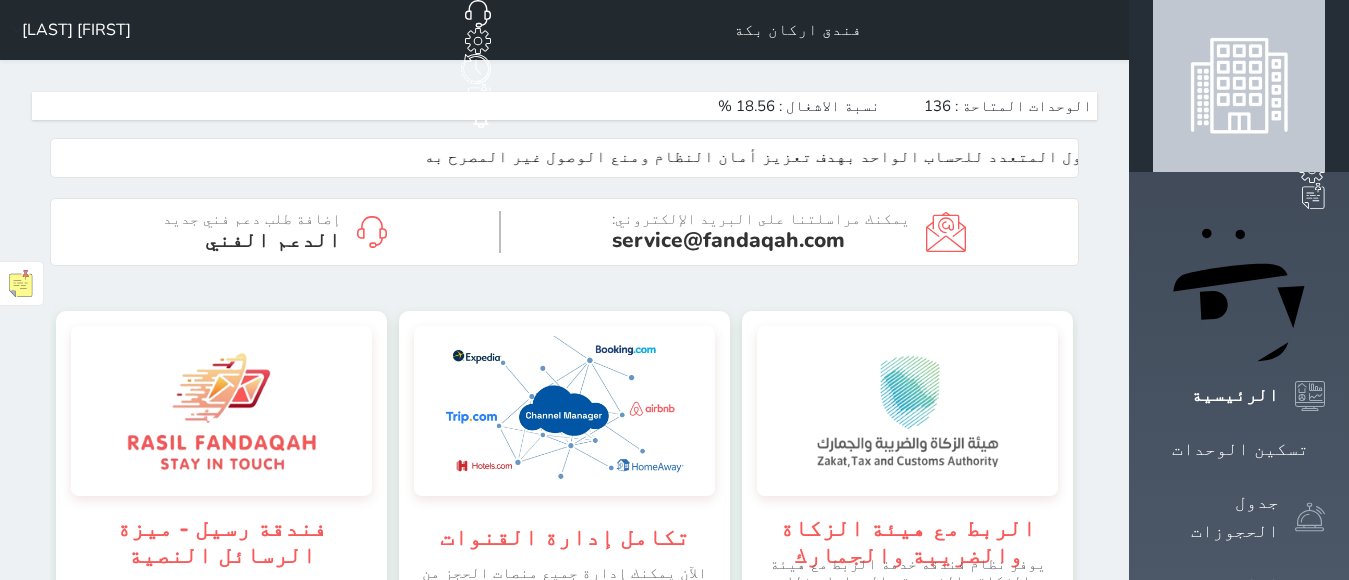 click on "إدارة الحجوزات" at bounding box center (1216, 599) 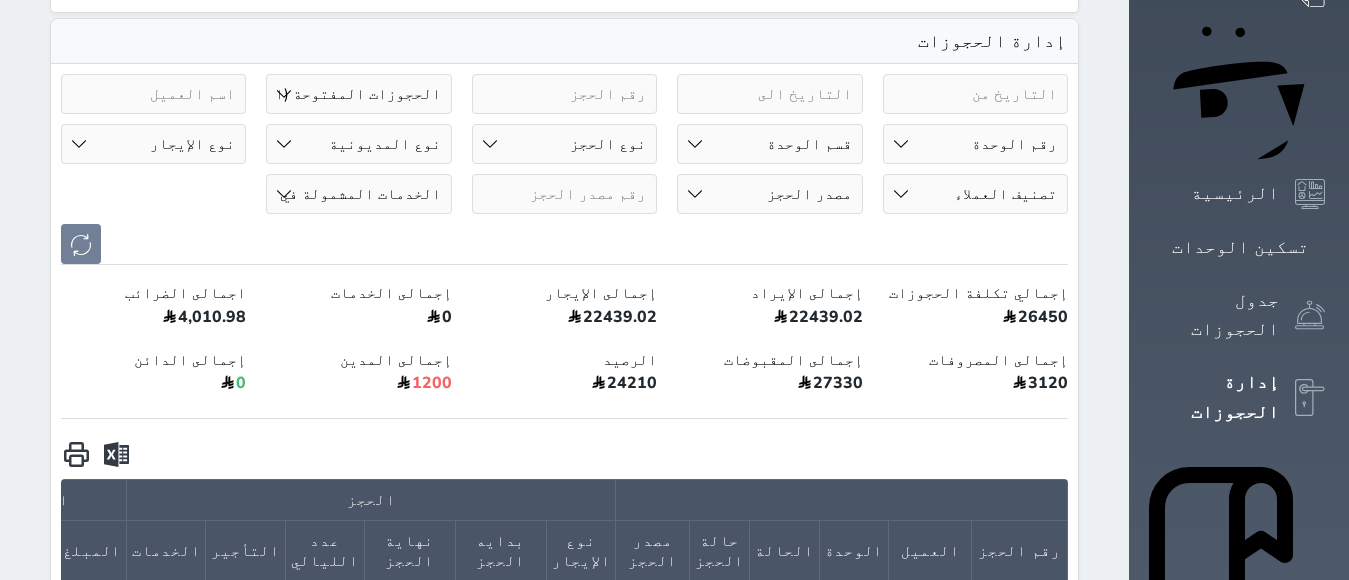 scroll, scrollTop: 167, scrollLeft: 0, axis: vertical 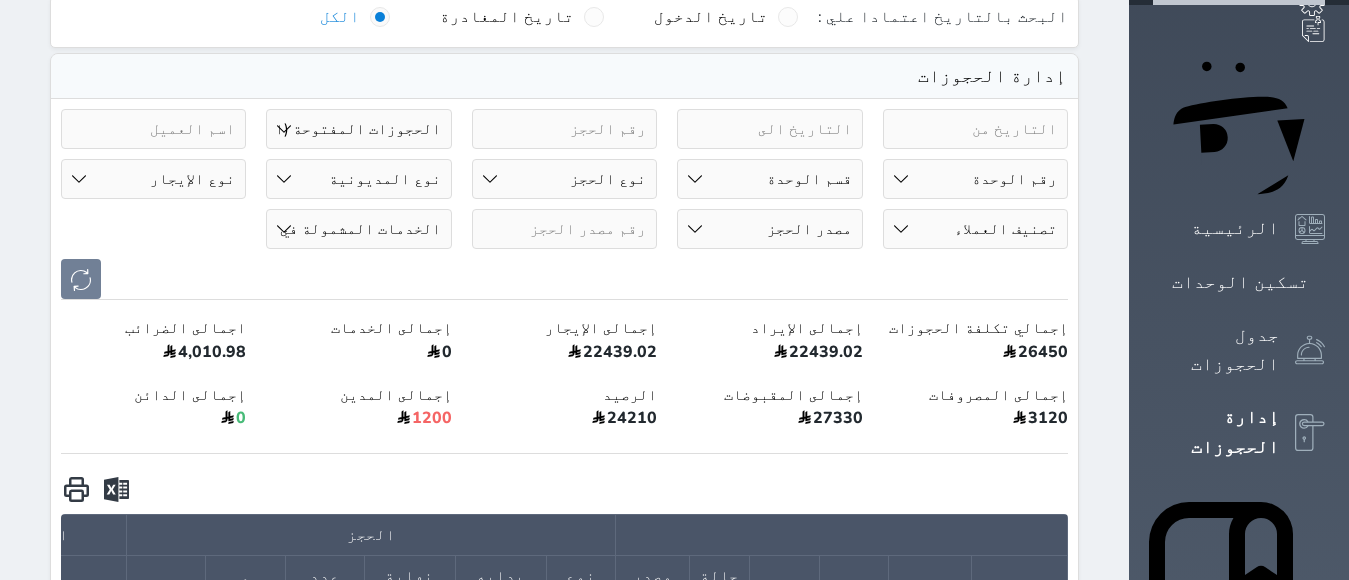click on "حالة الحجز
الحجوزات المفتوحة (الكل)
الحجوزات المغلقة (الكل)
الحجوزات المفتوحة (مسجل دخول)
الحجوزات المغلقة (تسجيل مغادرة)
الحجوزات لم تسجل دخول
الحجوزات المؤكدة (الكل)
الحجوزات الملغية
الحجوزات المنتهية مهلة دفعها
حجوزات بانتظار الدفع" at bounding box center (358, 129) 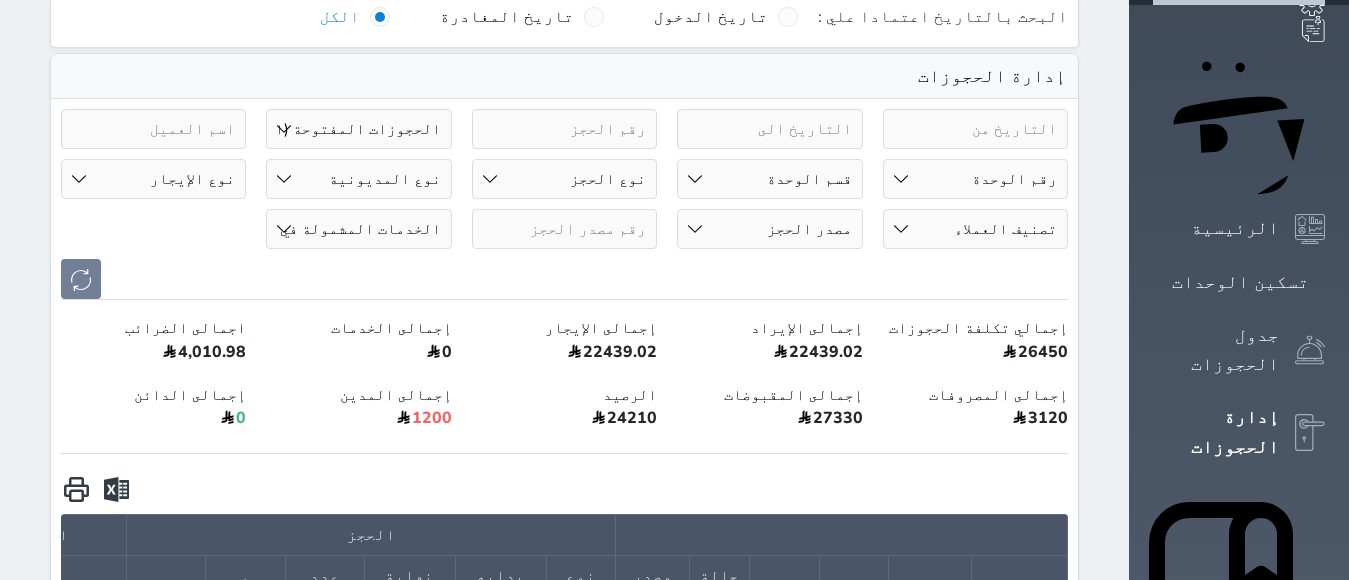 select on "checked_in" 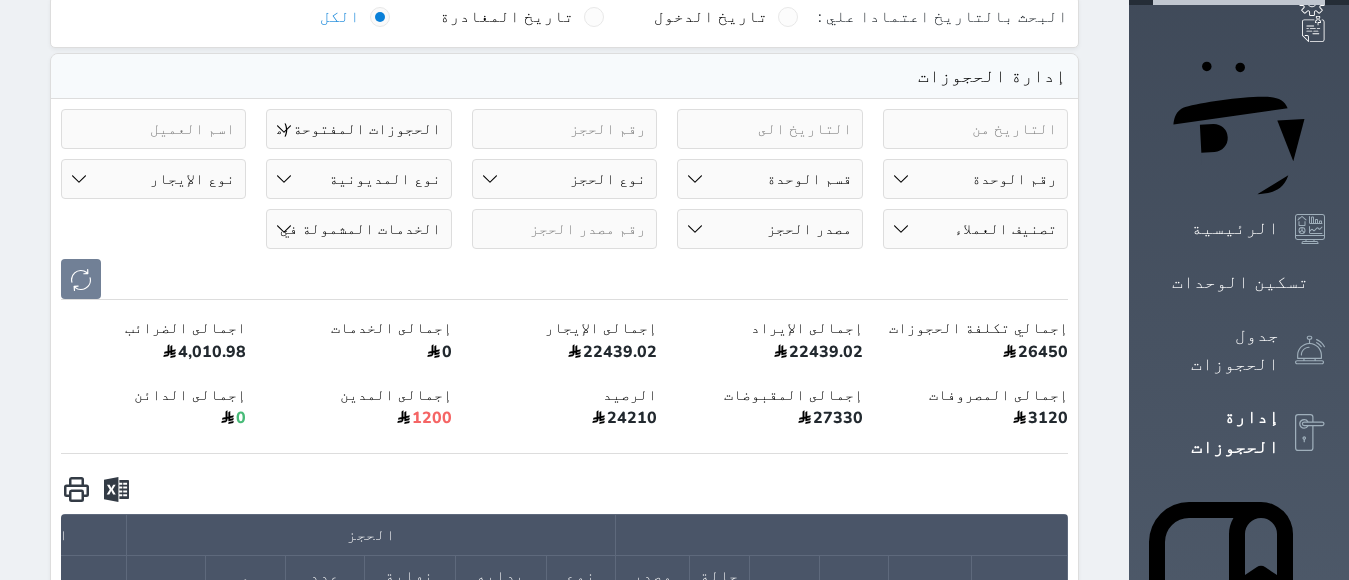 click on "حالة الحجز
الحجوزات المفتوحة (الكل)
الحجوزات المغلقة (الكل)
الحجوزات المفتوحة (مسجل دخول)
الحجوزات المغلقة (تسجيل مغادرة)
الحجوزات لم تسجل دخول
الحجوزات المؤكدة (الكل)
الحجوزات الملغية
الحجوزات المنتهية مهلة دفعها
حجوزات بانتظار الدفع" at bounding box center [358, 129] 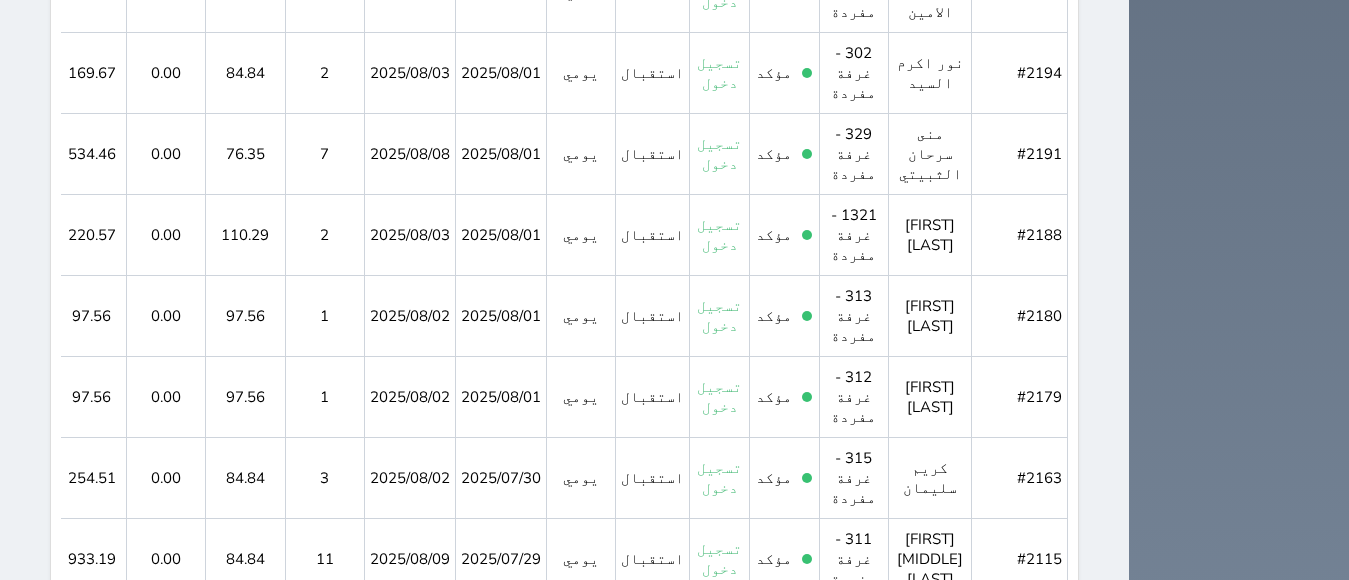scroll, scrollTop: 2367, scrollLeft: 0, axis: vertical 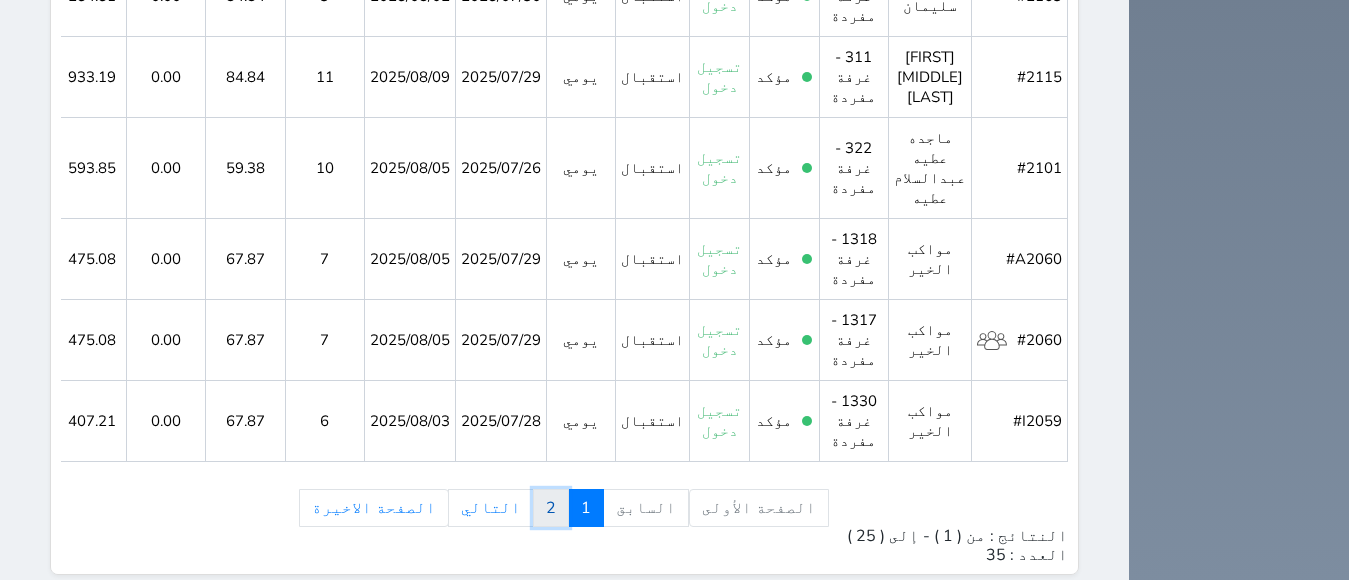 click on "2" at bounding box center [551, 508] 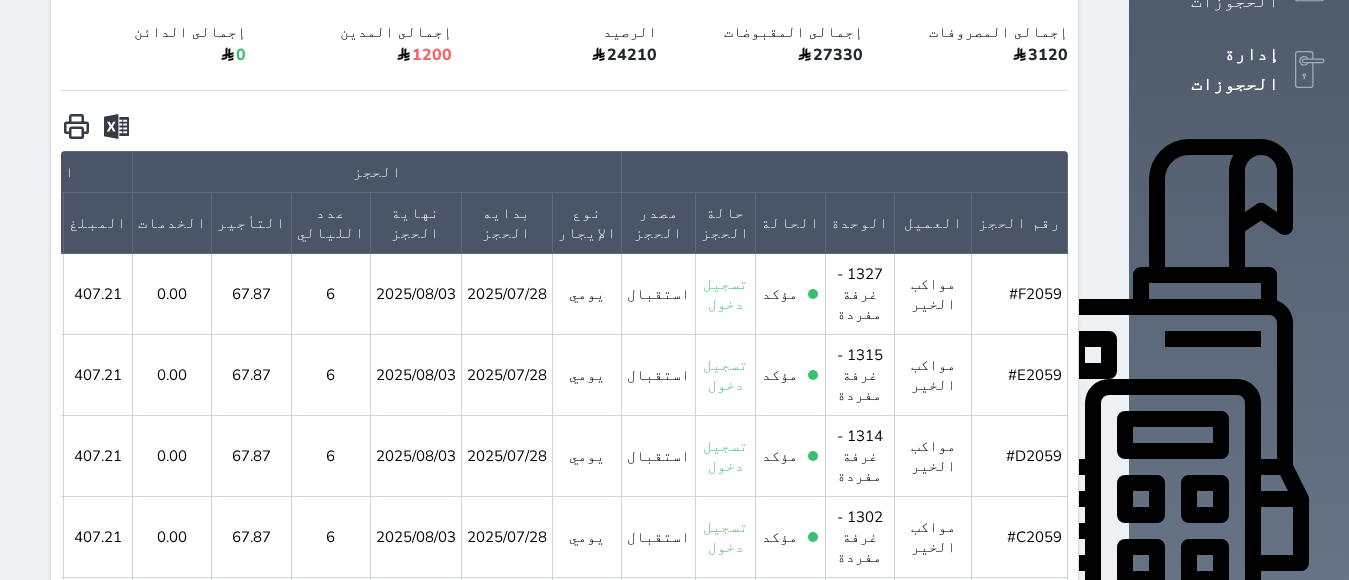 scroll, scrollTop: 1112, scrollLeft: 0, axis: vertical 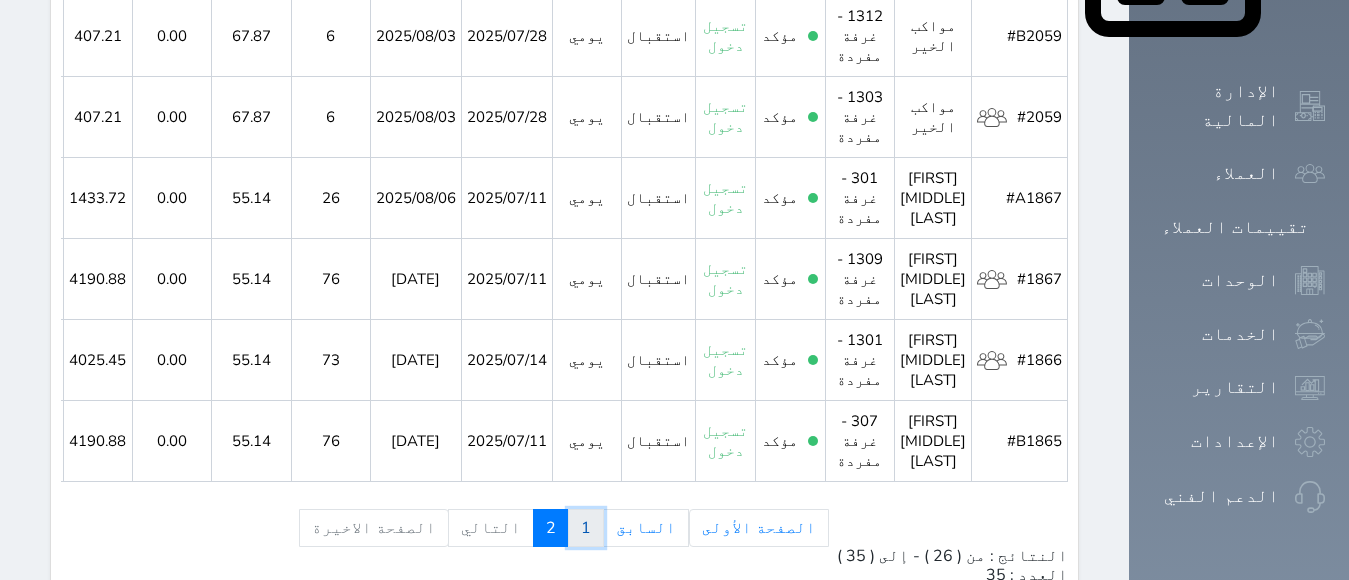 click on "1" at bounding box center (586, 528) 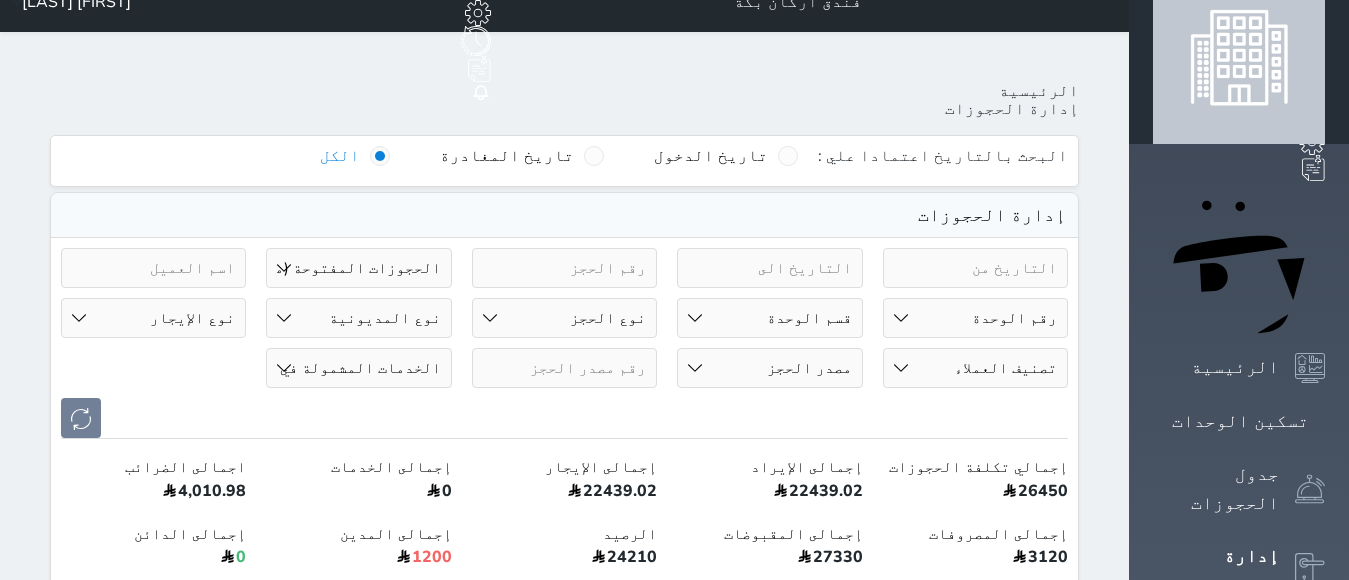 scroll, scrollTop: 0, scrollLeft: 0, axis: both 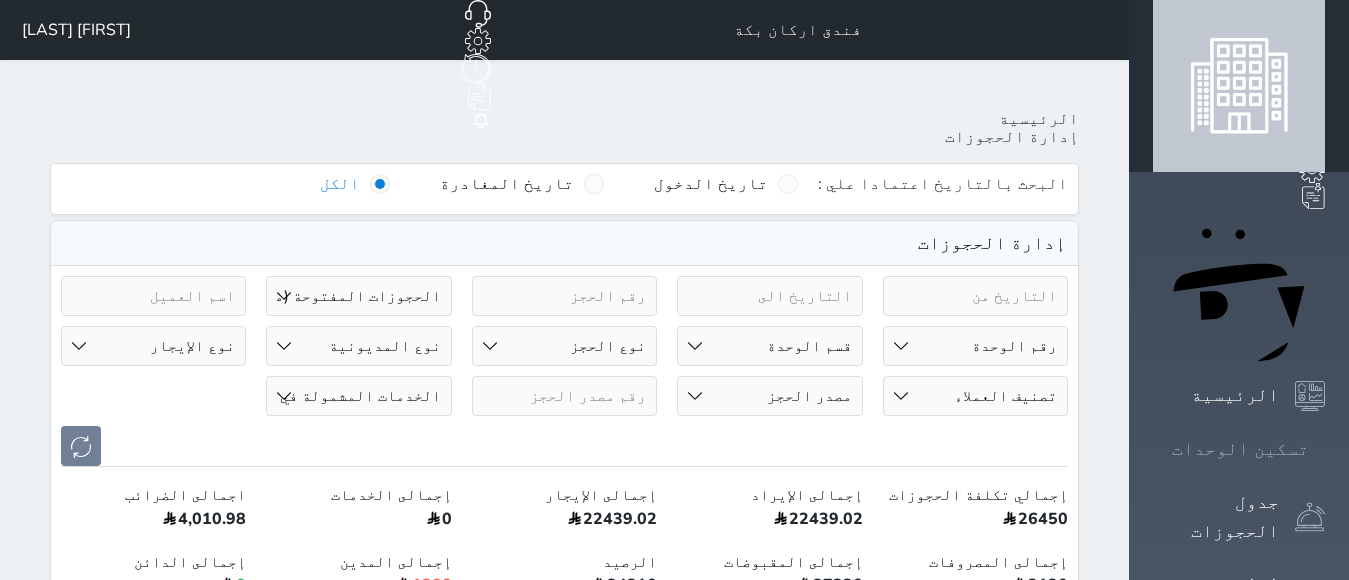 click on "تسكين الوحدات" at bounding box center (1240, 449) 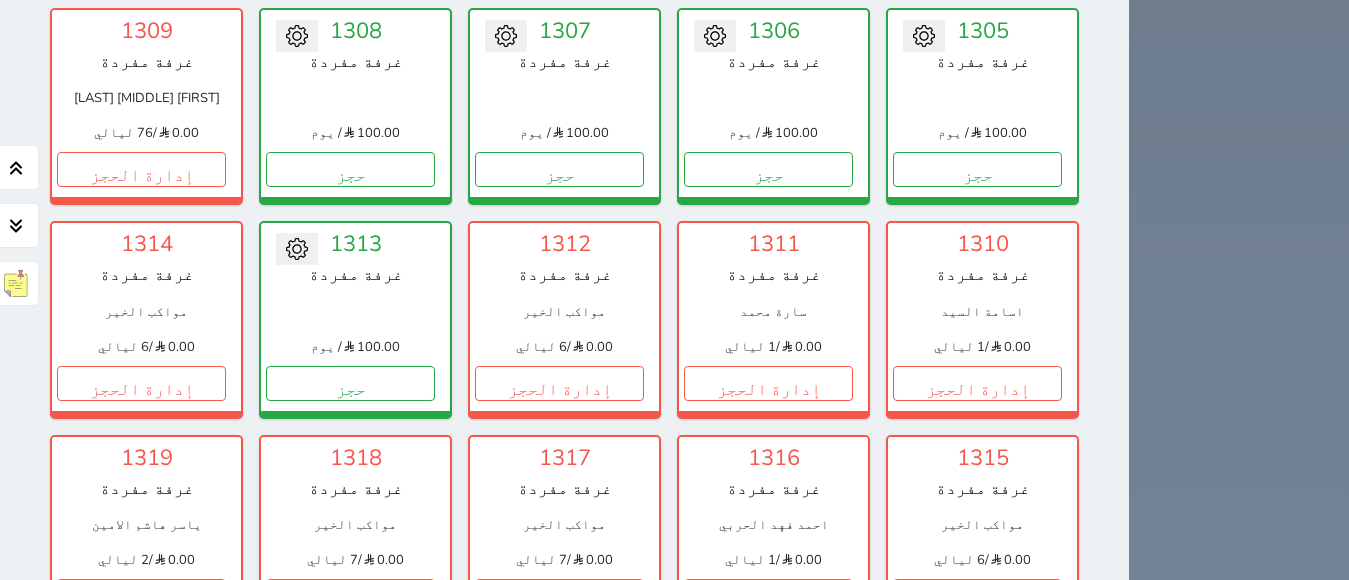 scroll, scrollTop: 6100, scrollLeft: 0, axis: vertical 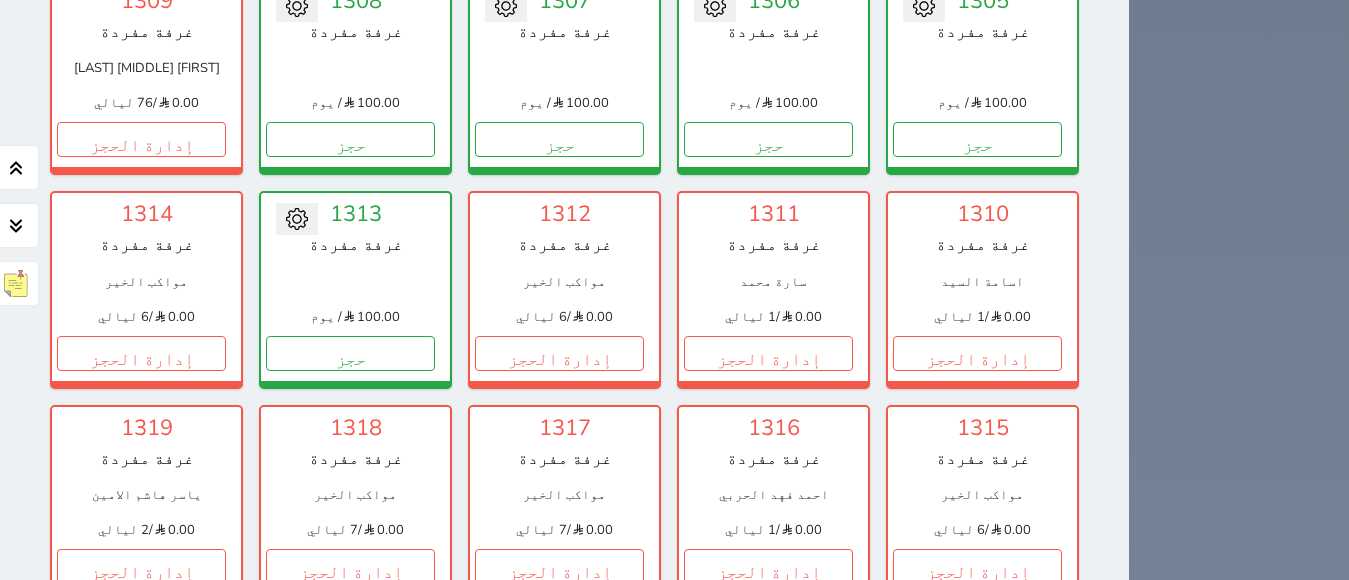 click on "عرض المغادرين" at bounding box center [302, 1797] 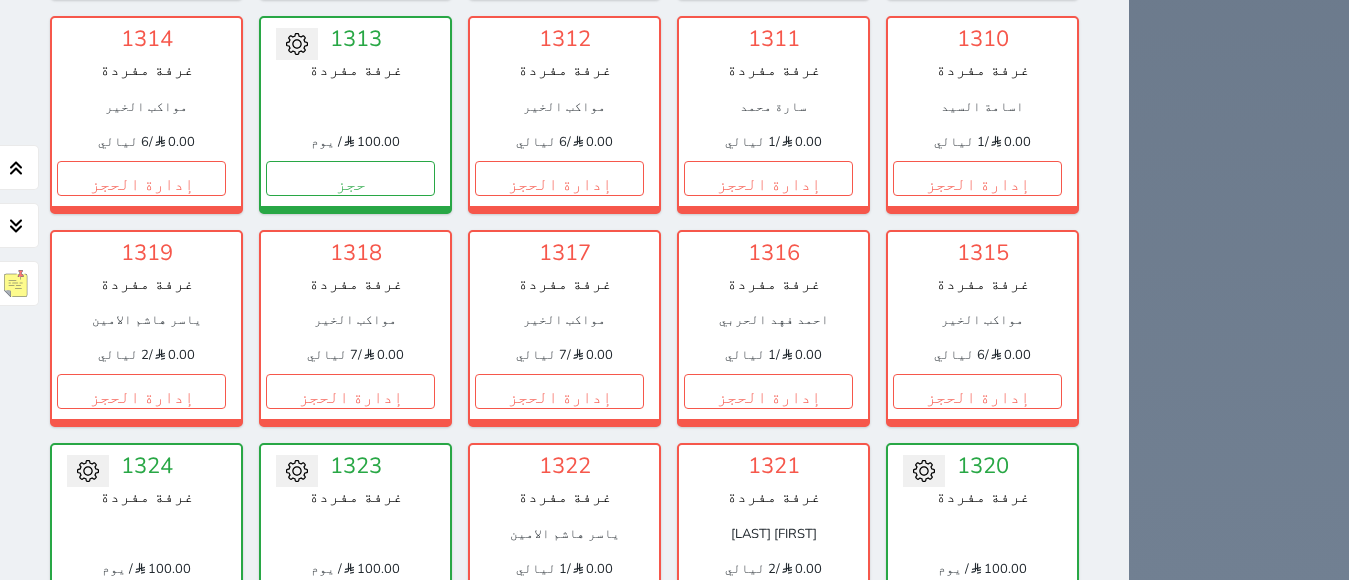 scroll, scrollTop: 6099, scrollLeft: 0, axis: vertical 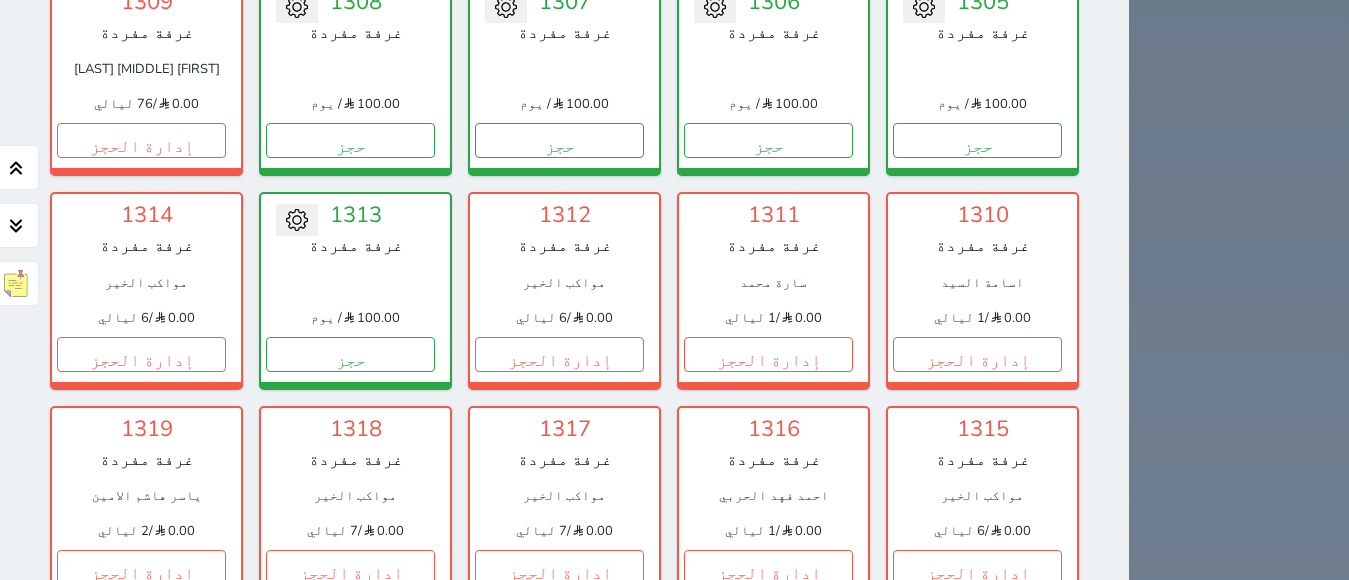 click at bounding box center (73, 1681) 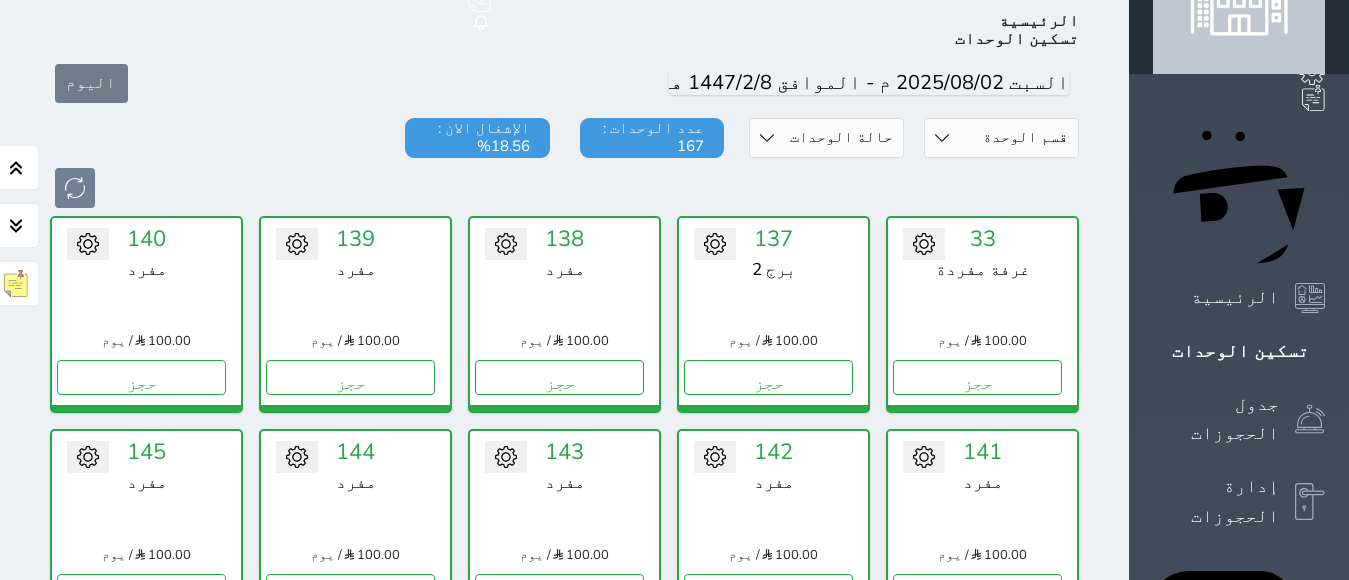 scroll, scrollTop: 0, scrollLeft: 0, axis: both 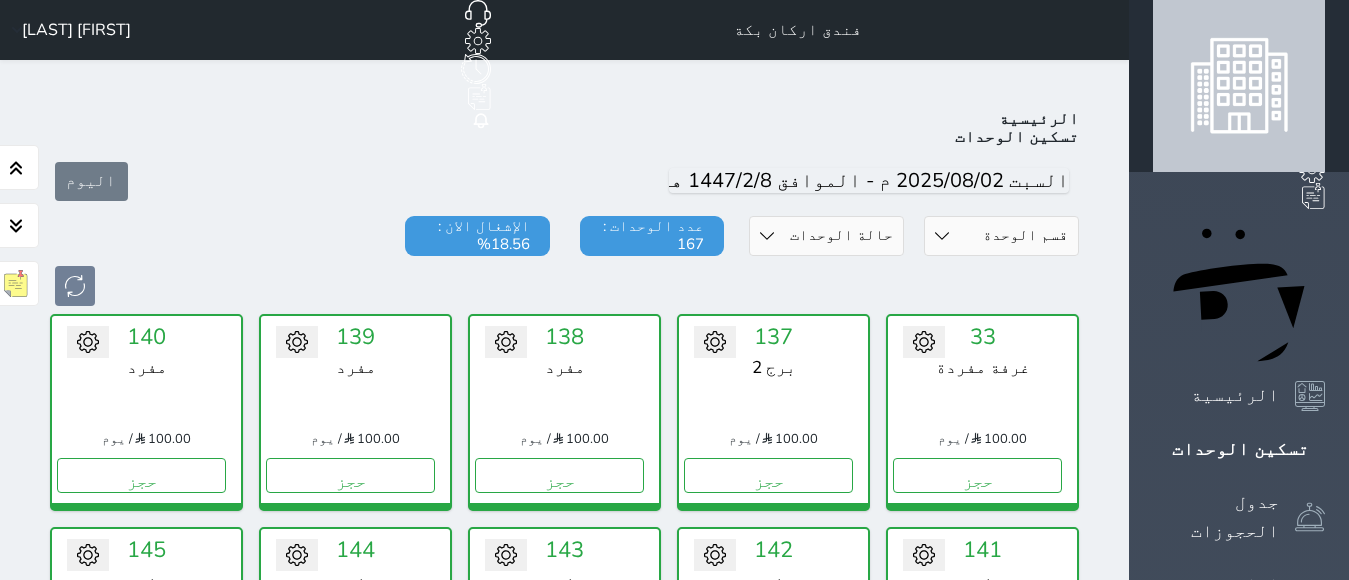 drag, startPoint x: 1282, startPoint y: 390, endPoint x: 1240, endPoint y: 394, distance: 42.190044 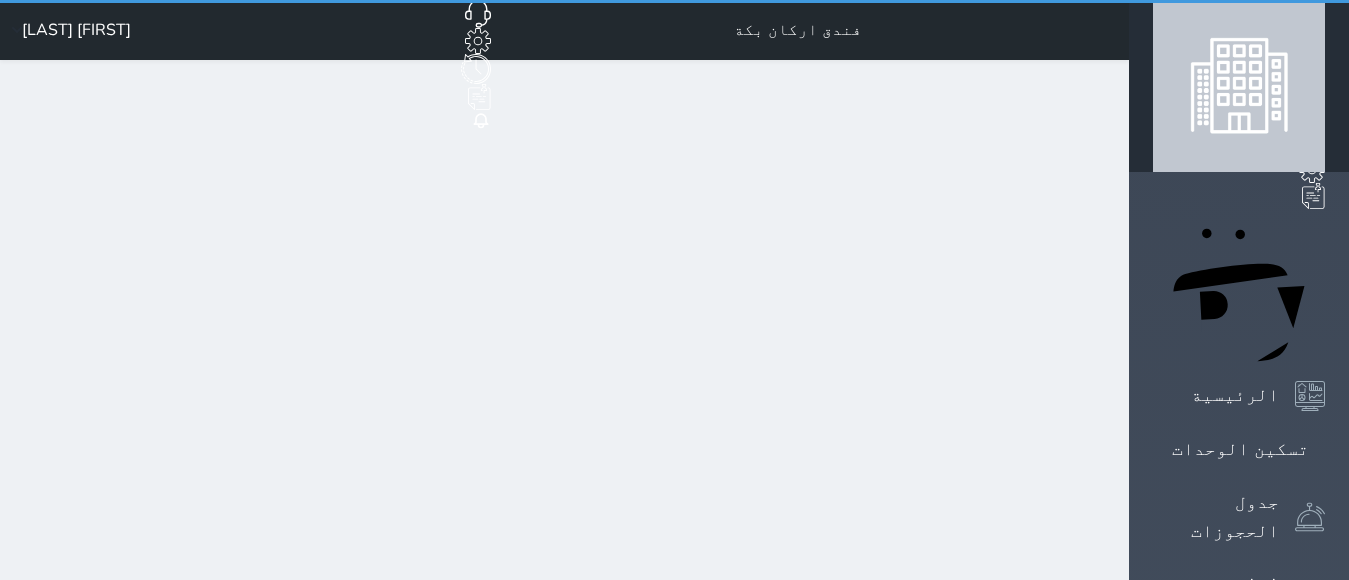 select on "7" 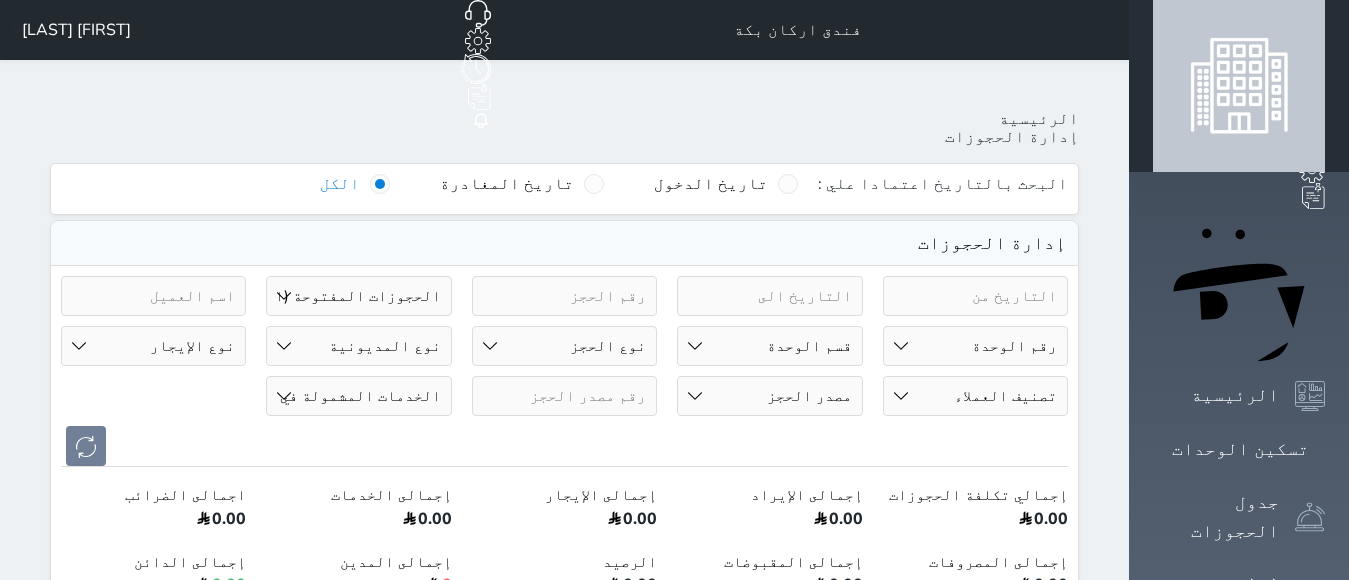 click at bounding box center [975, 296] 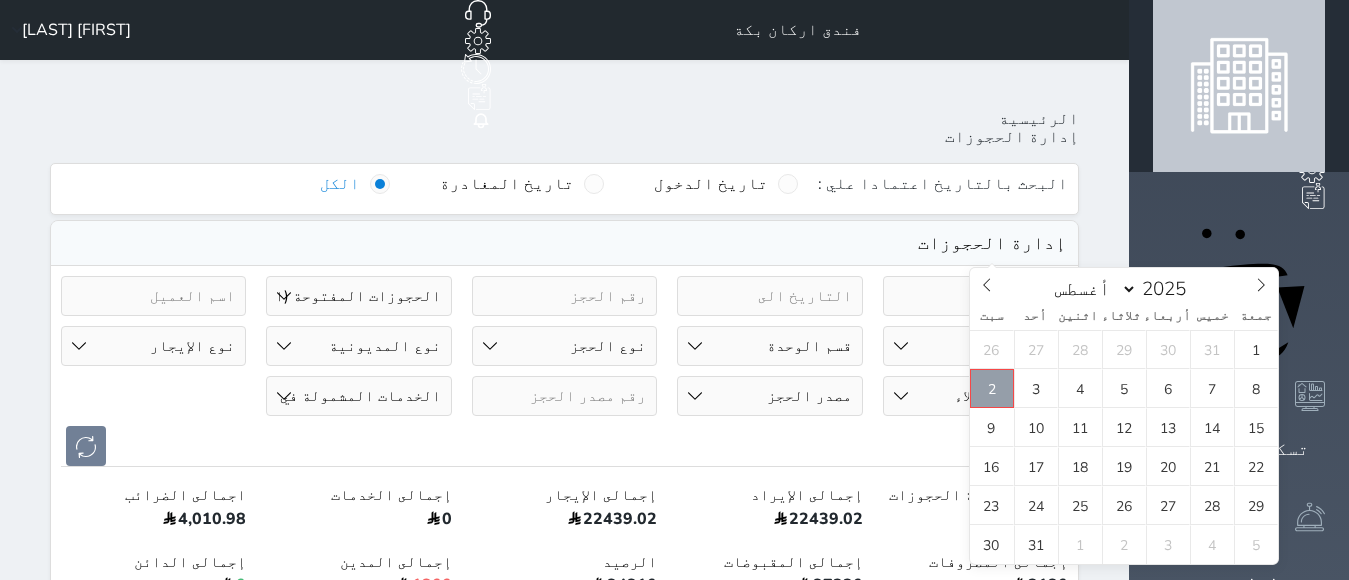 click on "2" at bounding box center (992, 388) 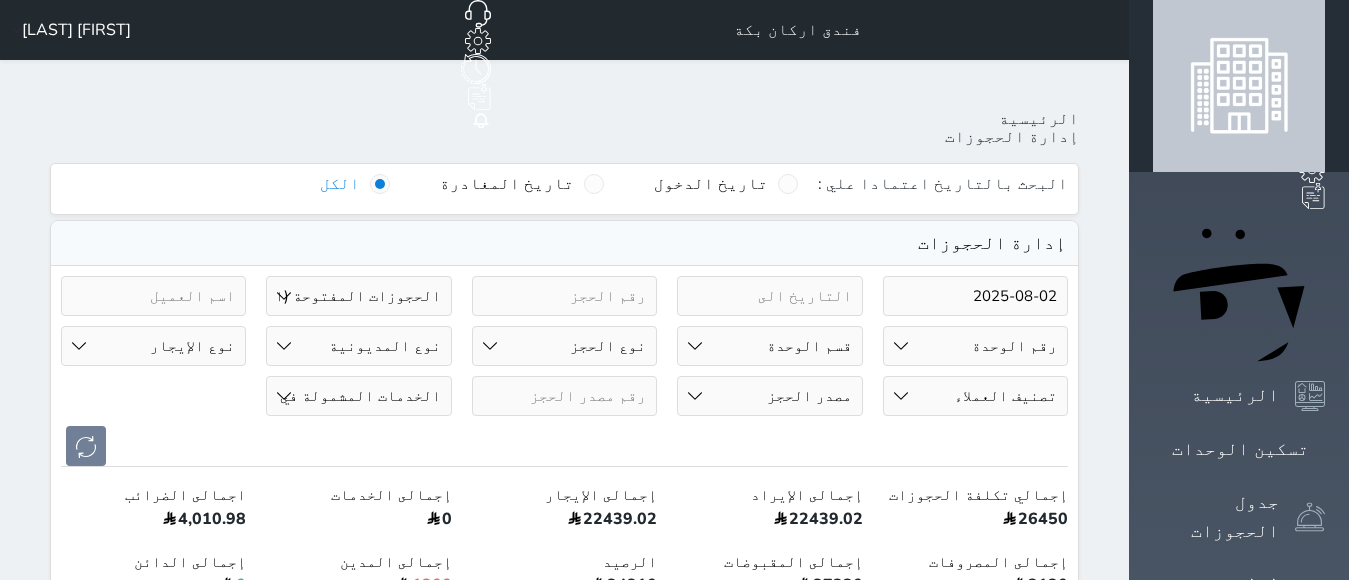 click at bounding box center (769, 296) 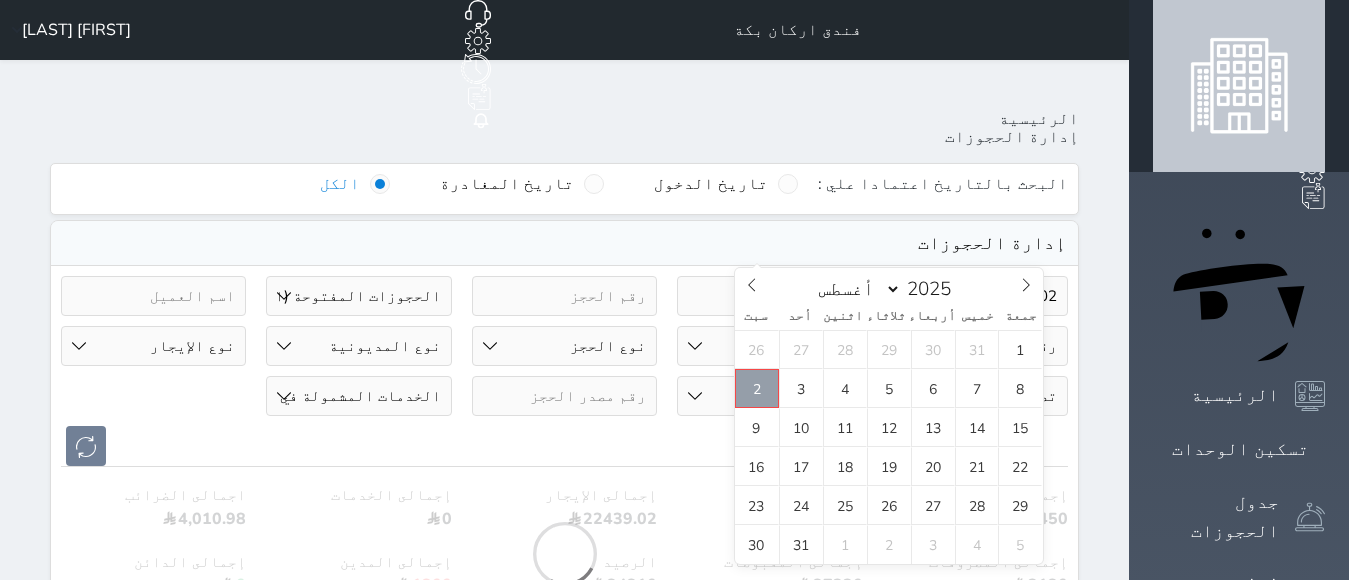 click on "2" at bounding box center [757, 388] 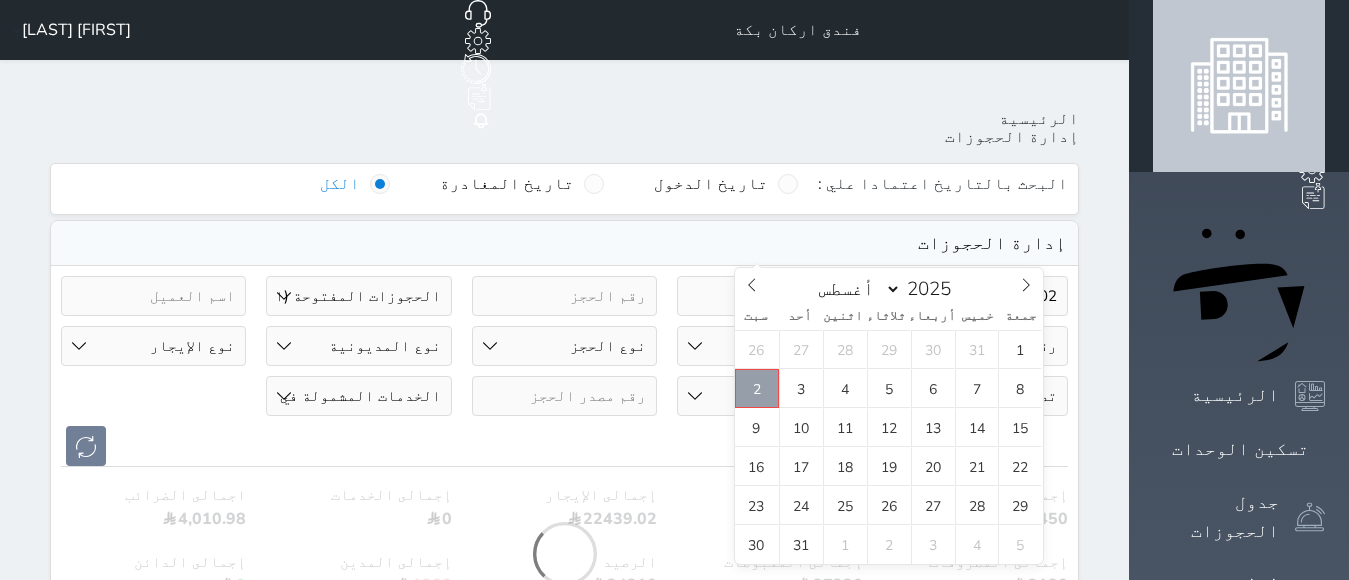 type on "2025-08-02" 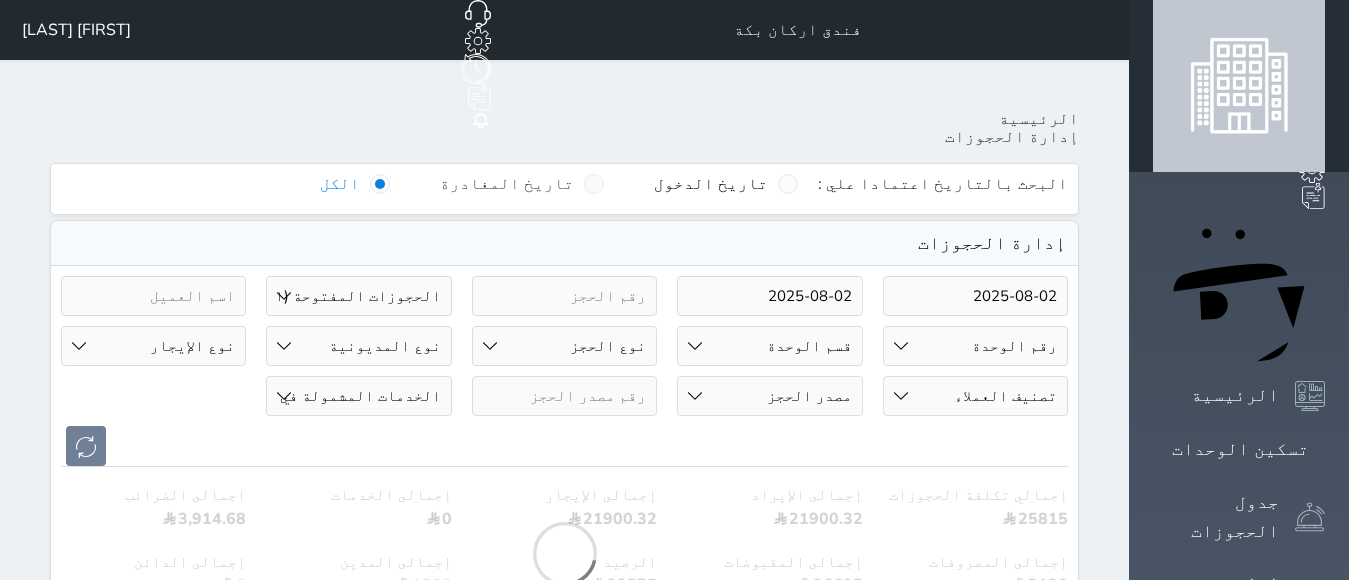 click on "تاريخ المغادرة" at bounding box center [507, 184] 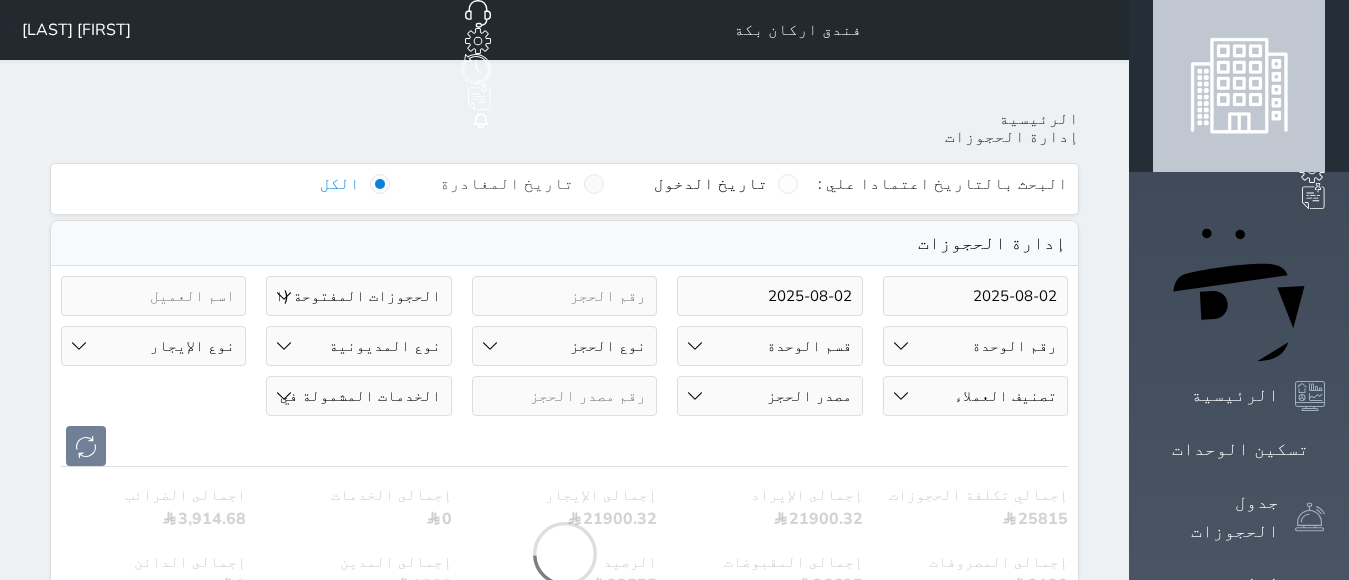 click on "تاريخ المغادرة" at bounding box center (574, 174) 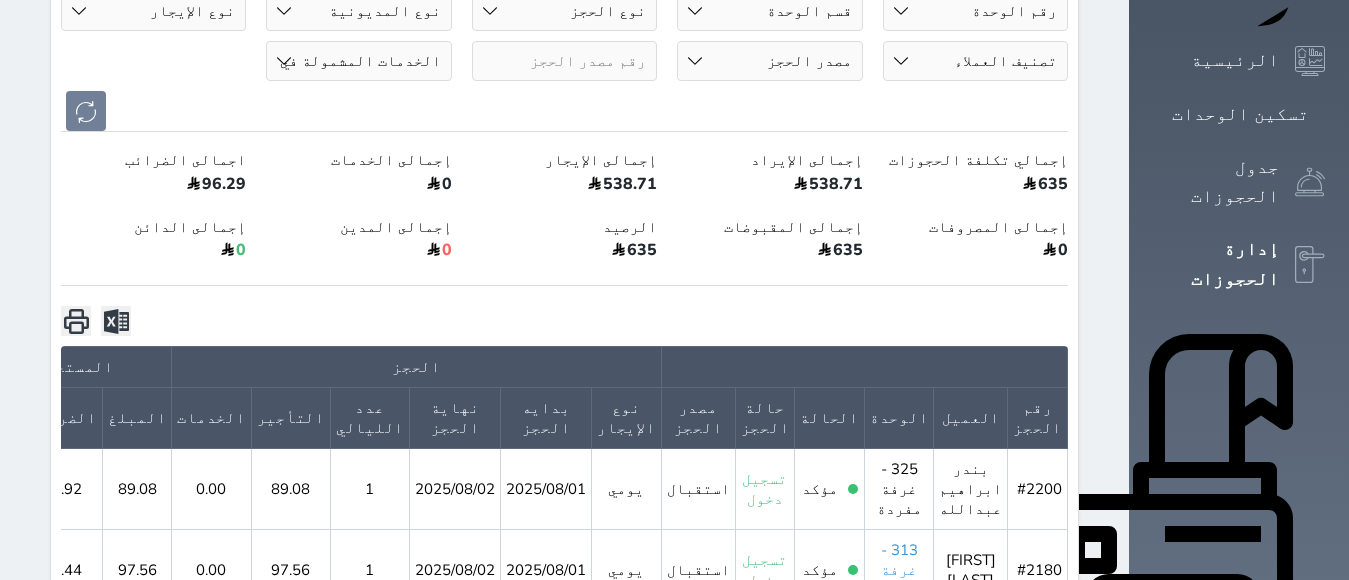 scroll, scrollTop: 306, scrollLeft: 0, axis: vertical 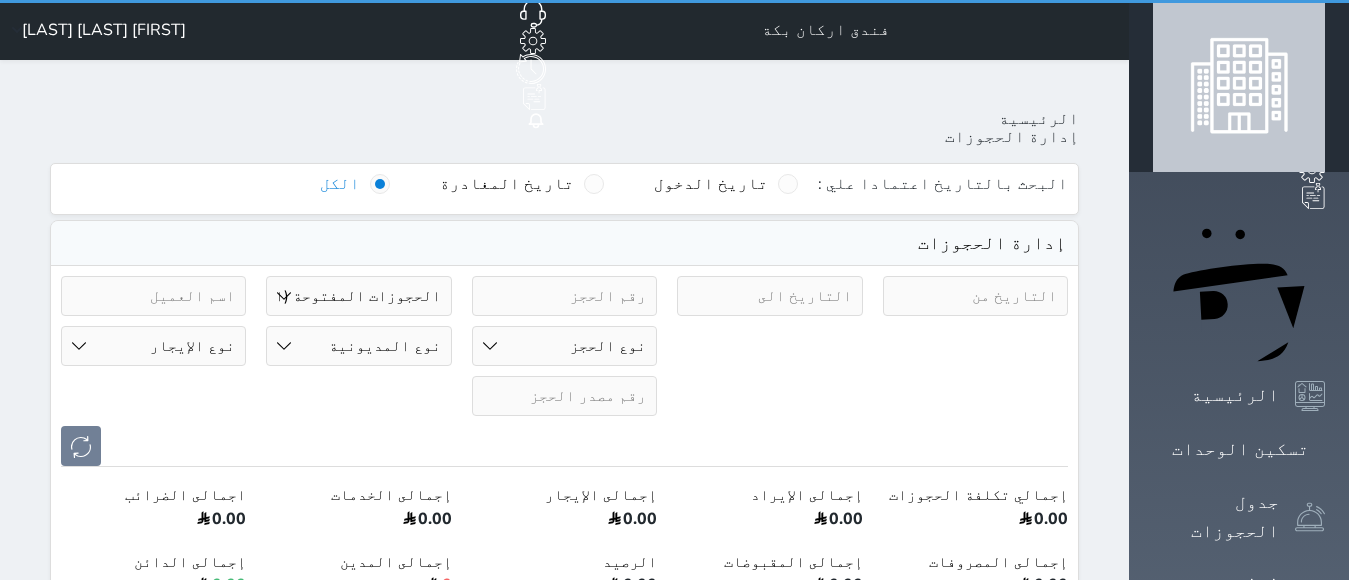 select on "open_all" 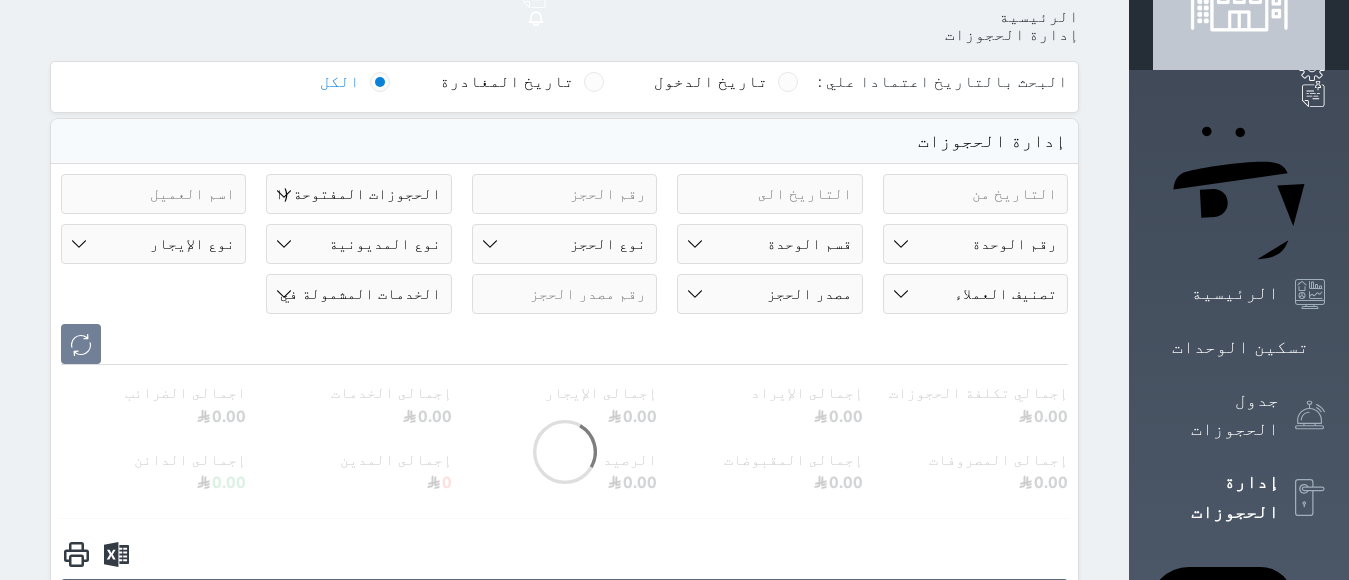 scroll, scrollTop: 0, scrollLeft: 0, axis: both 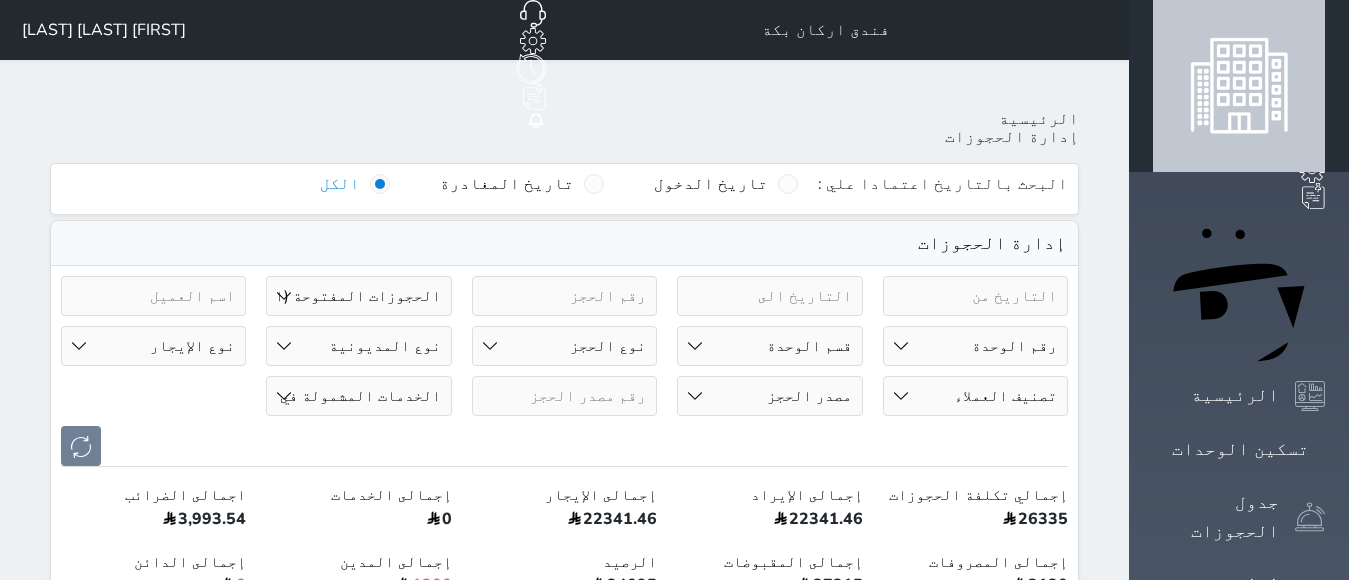 click at bounding box center (975, 296) 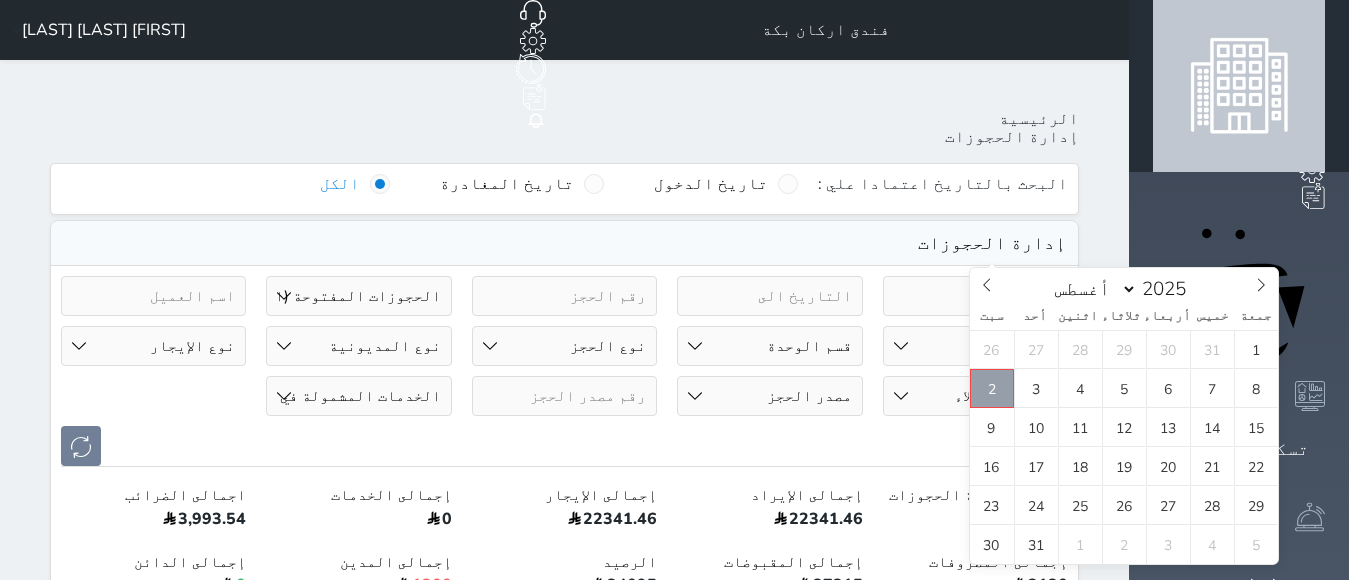 click on "2" at bounding box center [992, 388] 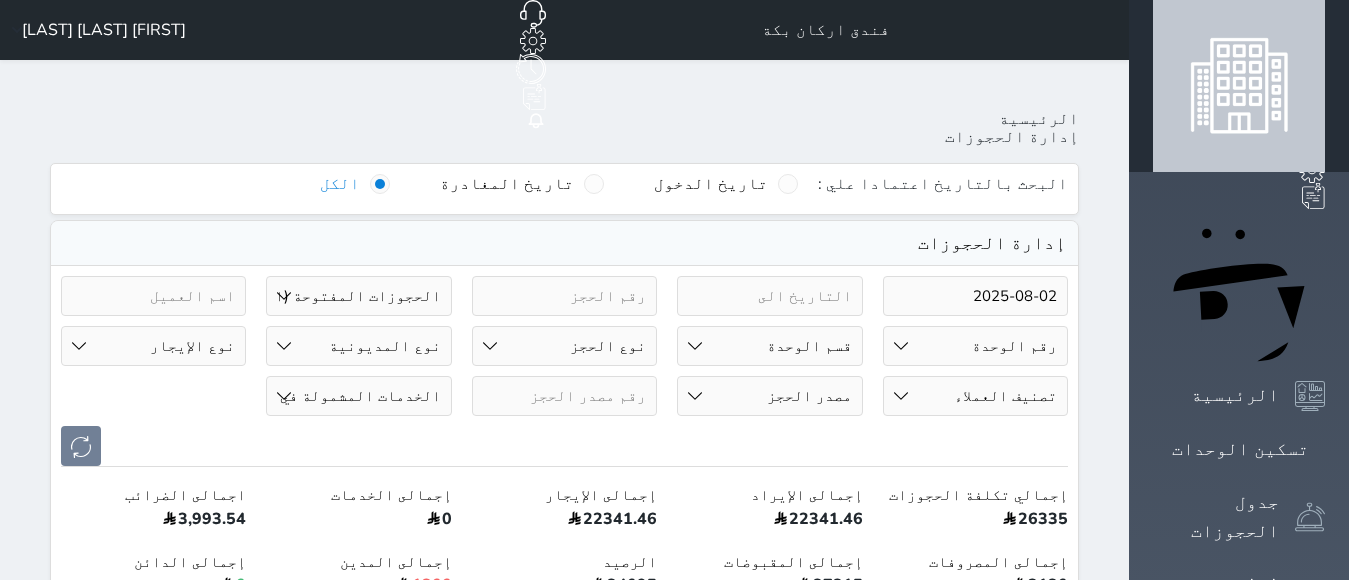 click at bounding box center [769, 296] 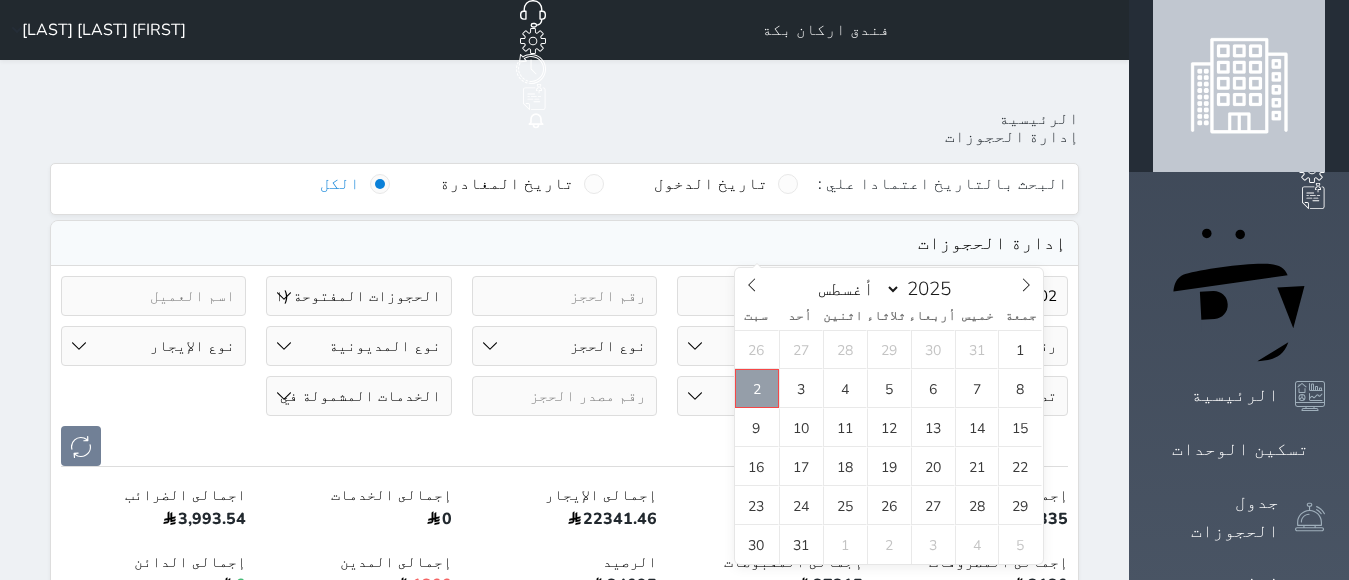 click on "2" at bounding box center (757, 388) 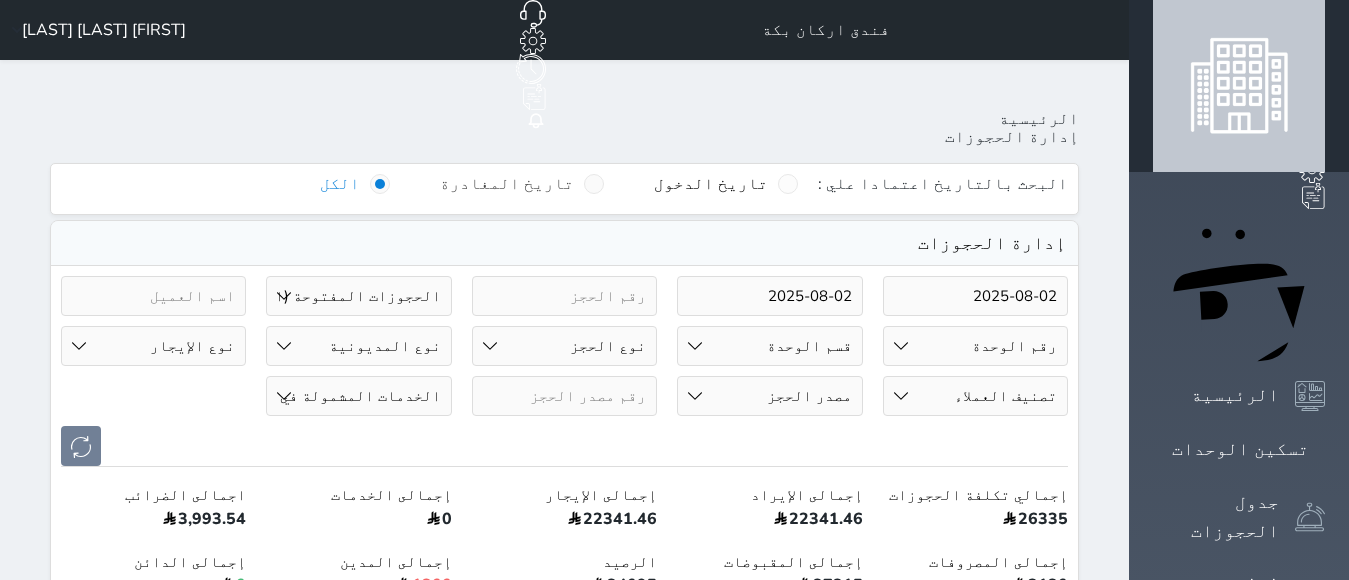 click on "تاريخ المغادرة" at bounding box center (507, 184) 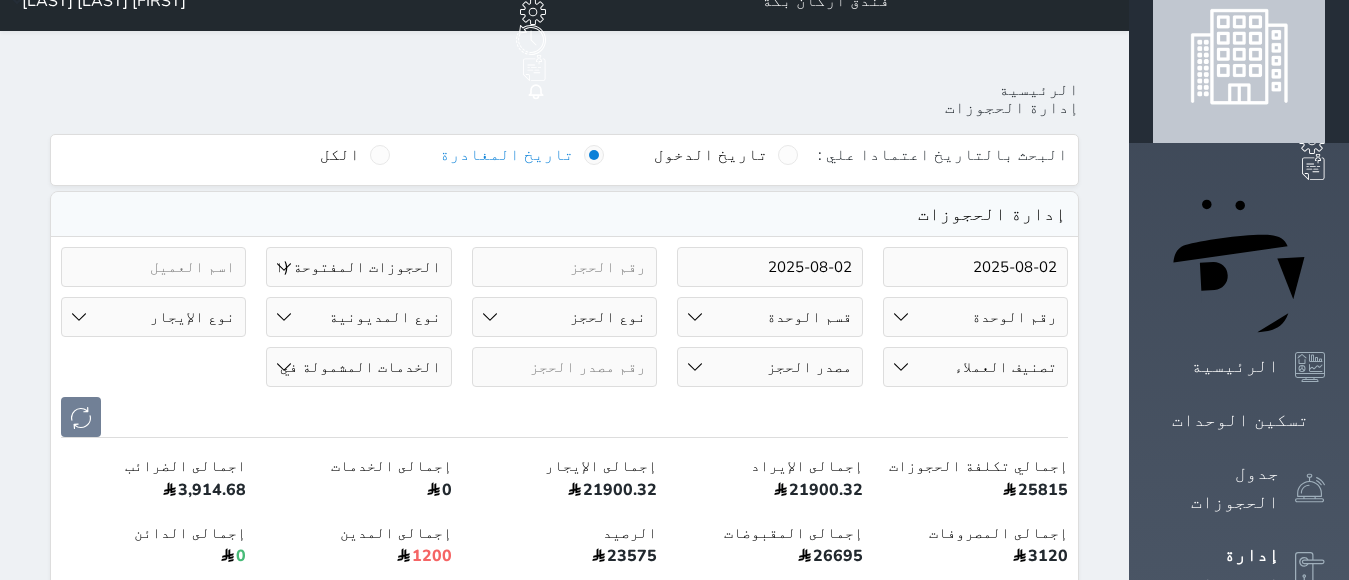 scroll, scrollTop: 0, scrollLeft: 0, axis: both 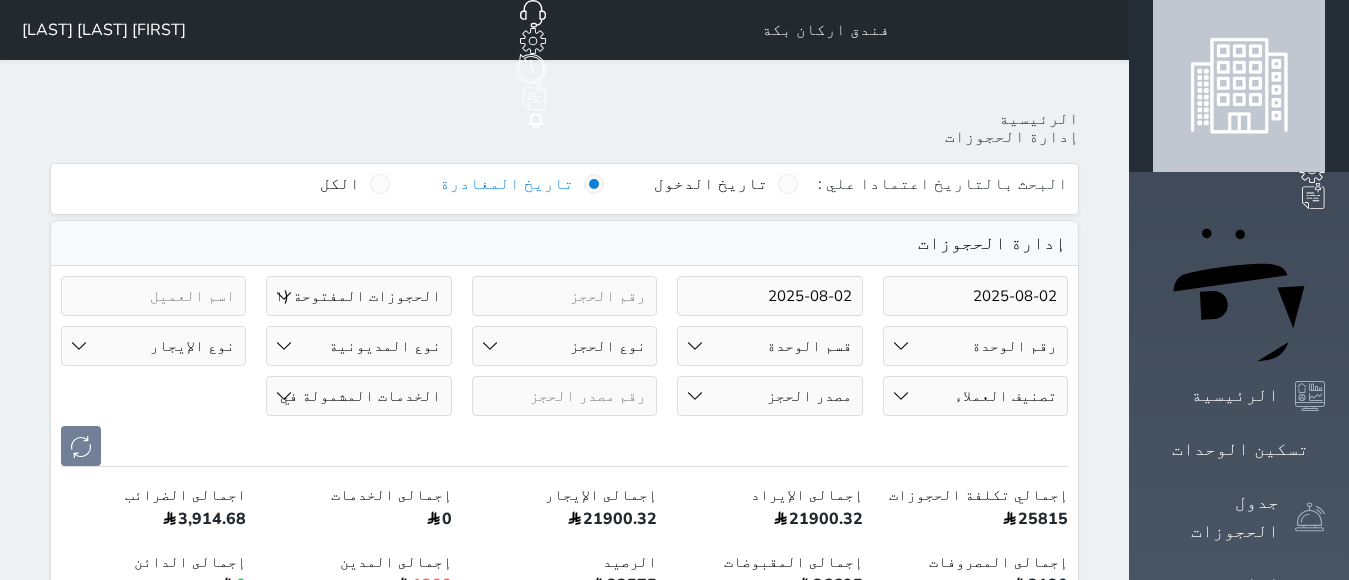 click at bounding box center (1310, 600) 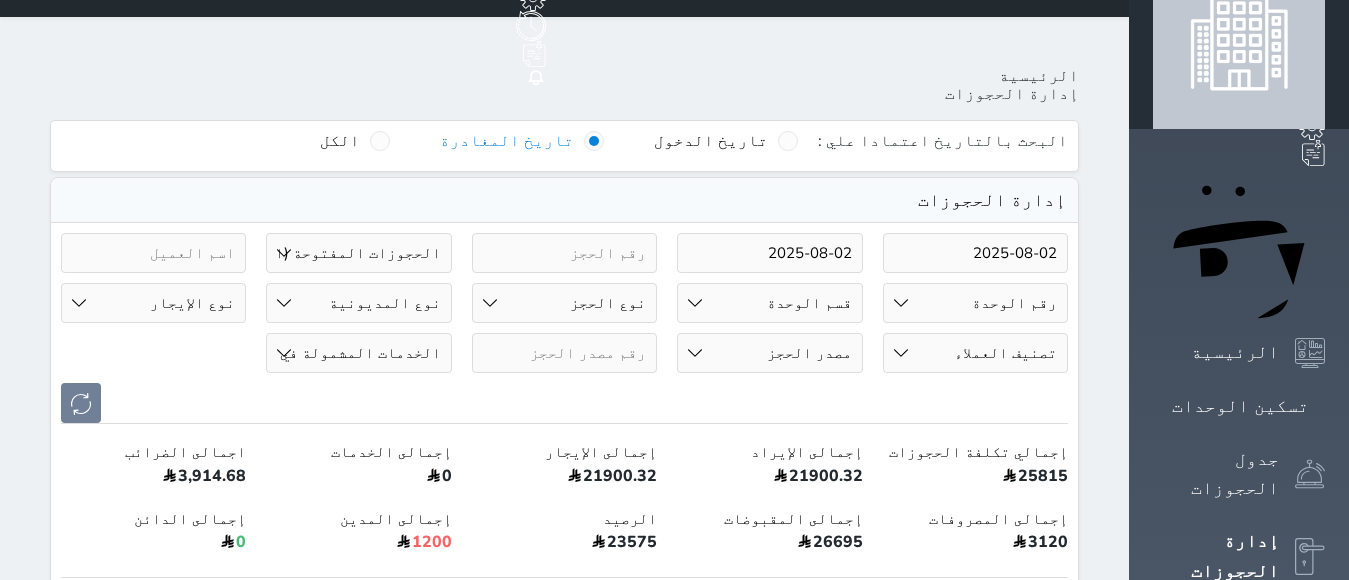 scroll, scrollTop: 0, scrollLeft: 0, axis: both 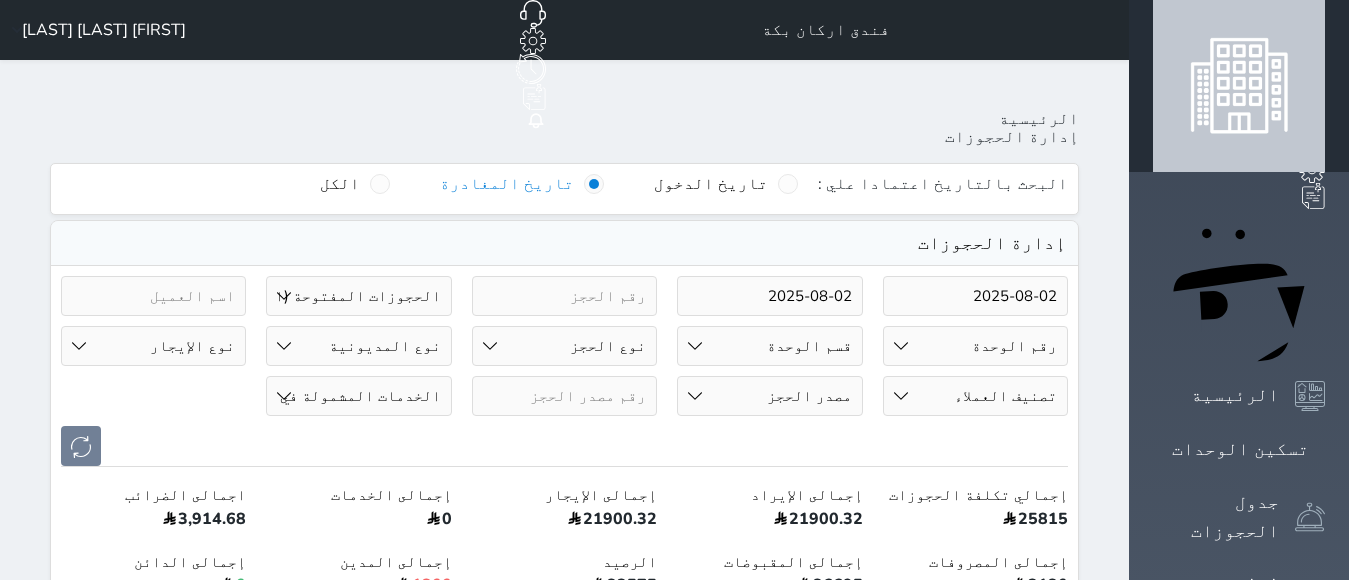 click on "حالة الحجز
الحجوزات المفتوحة (الكل)
الحجوزات المغلقة (الكل)
الحجوزات المفتوحة (مسجل دخول)
الحجوزات المغلقة (تسجيل مغادرة)
الحجوزات لم تسجل دخول
الحجوزات المؤكدة (الكل)
الحجوزات الملغية
الحجوزات المنتهية مهلة دفعها
حجوزات بانتظار الدفع" at bounding box center [358, 296] 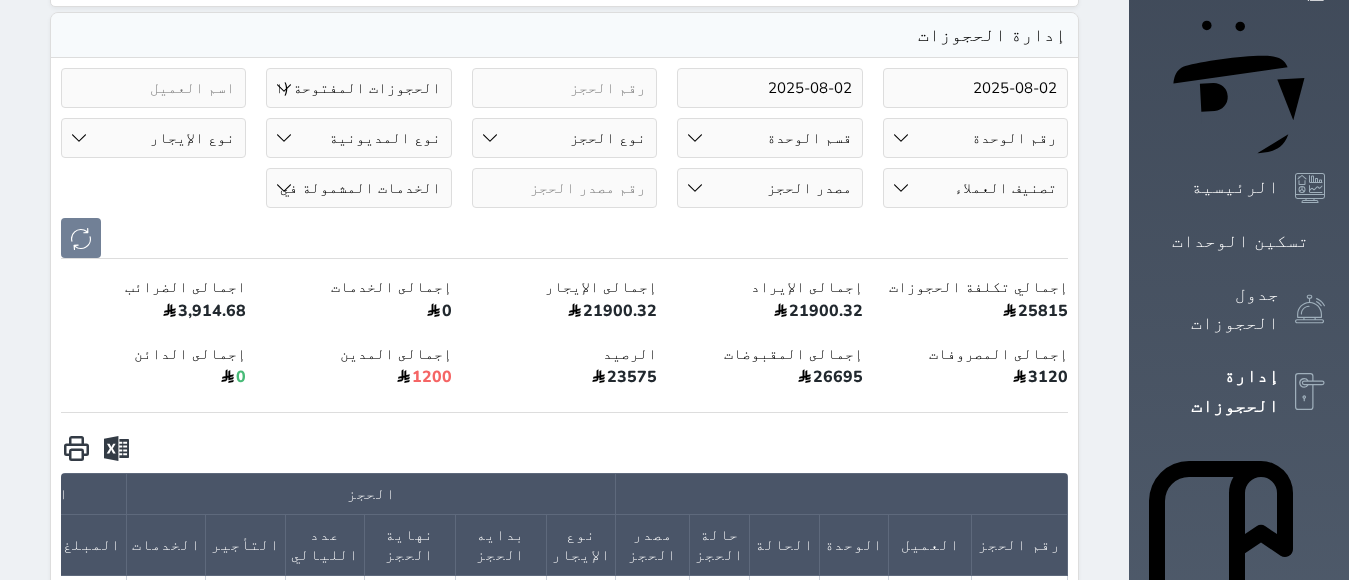 scroll, scrollTop: 0, scrollLeft: 0, axis: both 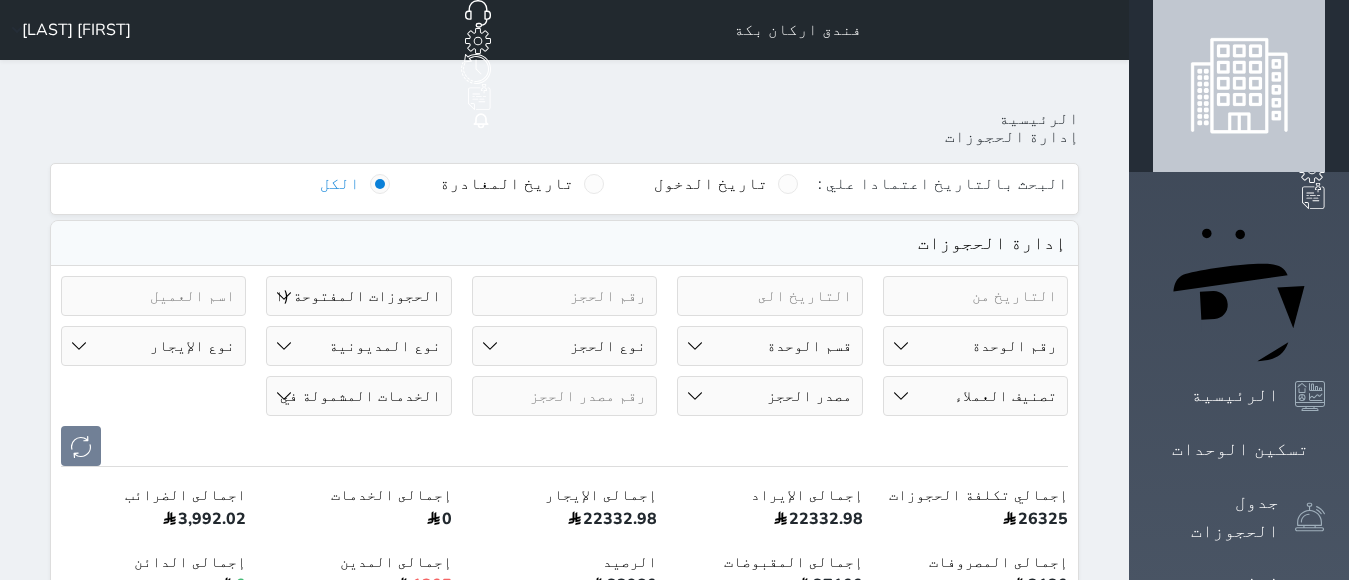 click on "حالة الحجز
الحجوزات المفتوحة (الكل)
الحجوزات المغلقة (الكل)
الحجوزات المفتوحة (مسجل دخول)
الحجوزات المغلقة (تسجيل مغادرة)
الحجوزات لم تسجل دخول
الحجوزات المؤكدة (الكل)
الحجوزات الملغية
الحجوزات المنتهية مهلة دفعها
حجوزات بانتظار الدفع" at bounding box center [358, 296] 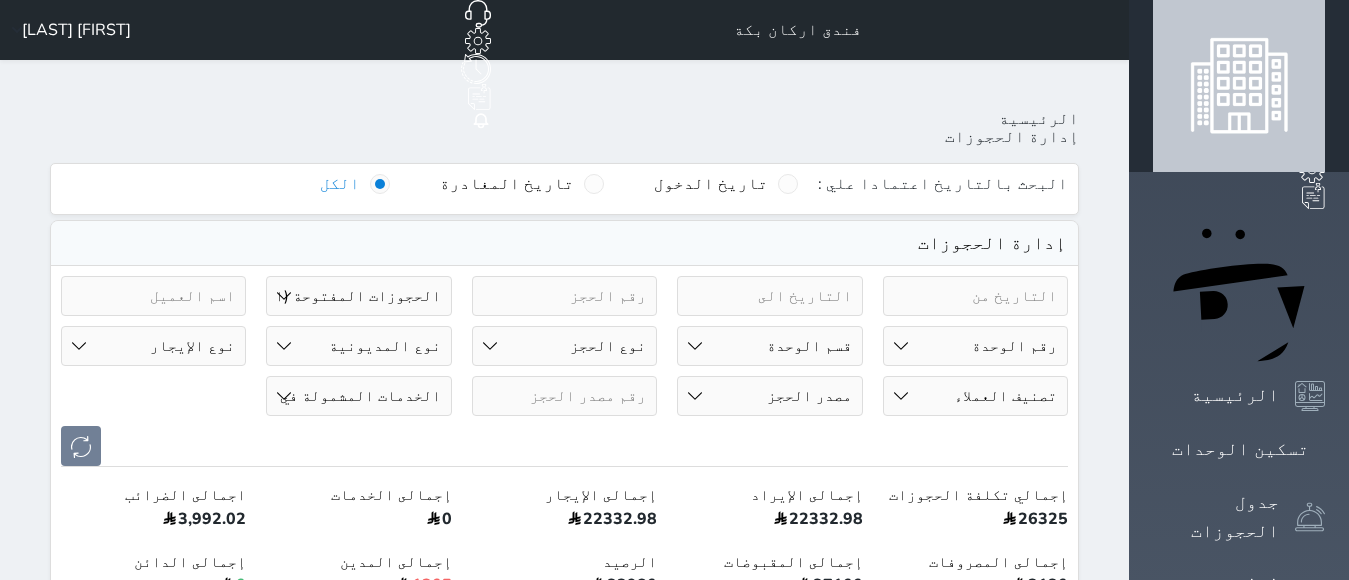 select on "checked_in" 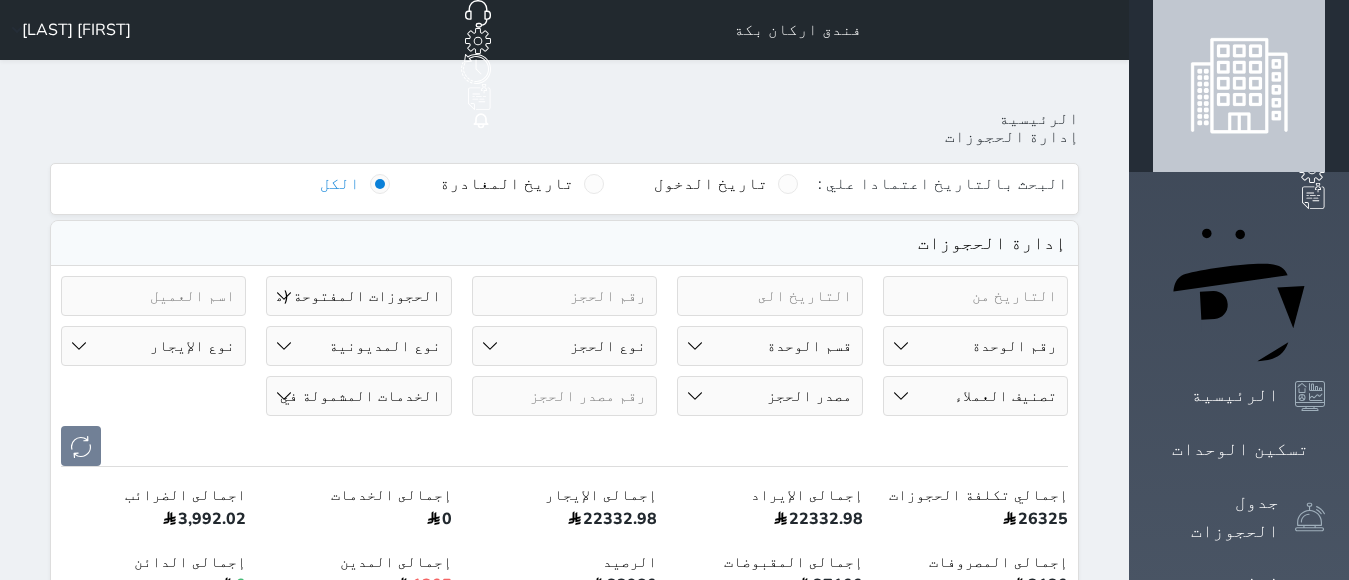 click on "حالة الحجز
الحجوزات المفتوحة (الكل)
الحجوزات المغلقة (الكل)
الحجوزات المفتوحة (مسجل دخول)
الحجوزات المغلقة (تسجيل مغادرة)
الحجوزات لم تسجل دخول
الحجوزات المؤكدة (الكل)
الحجوزات الملغية
الحجوزات المنتهية مهلة دفعها
حجوزات بانتظار الدفع" at bounding box center [358, 296] 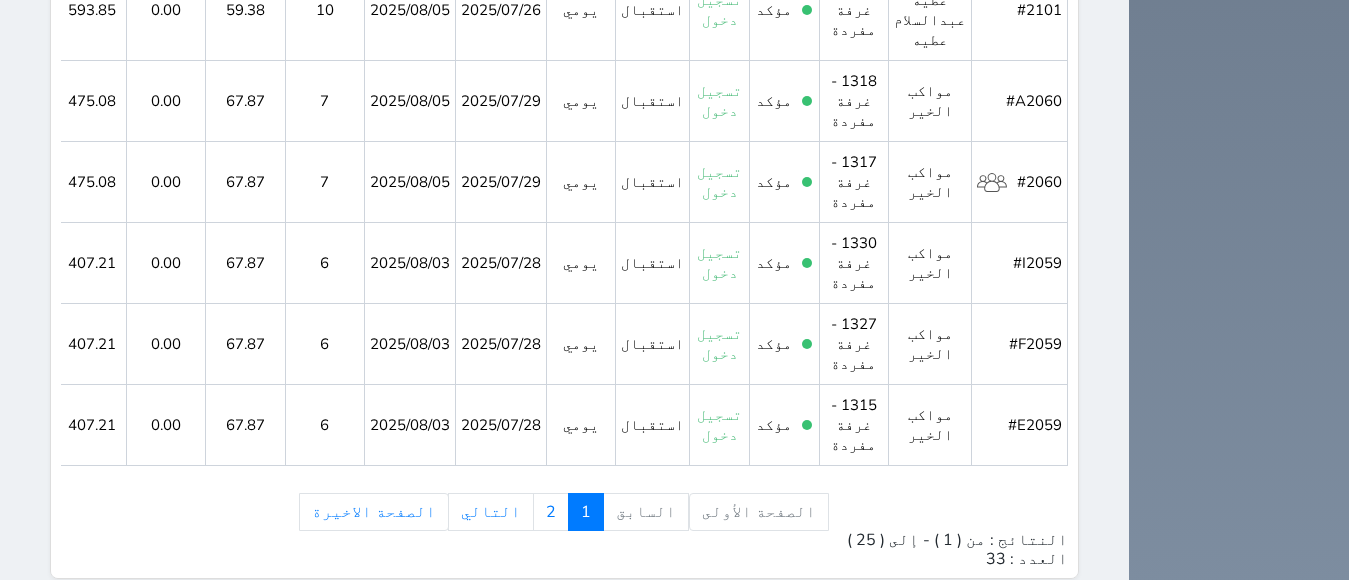 scroll, scrollTop: 2367, scrollLeft: 0, axis: vertical 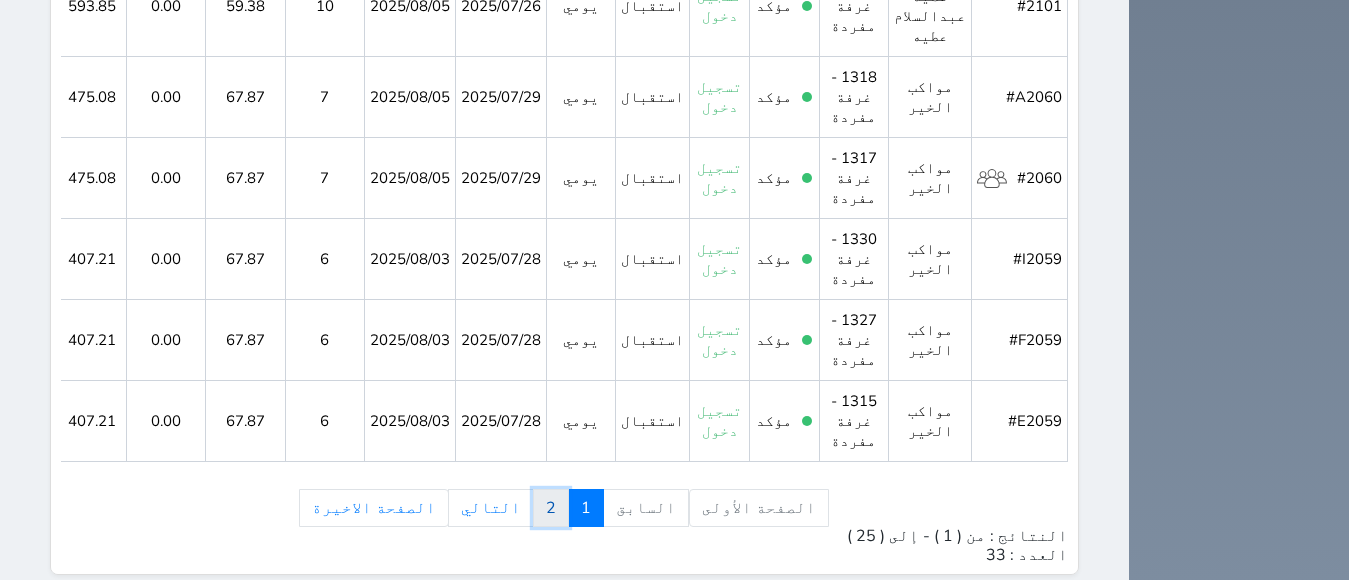 click on "2" at bounding box center (551, 508) 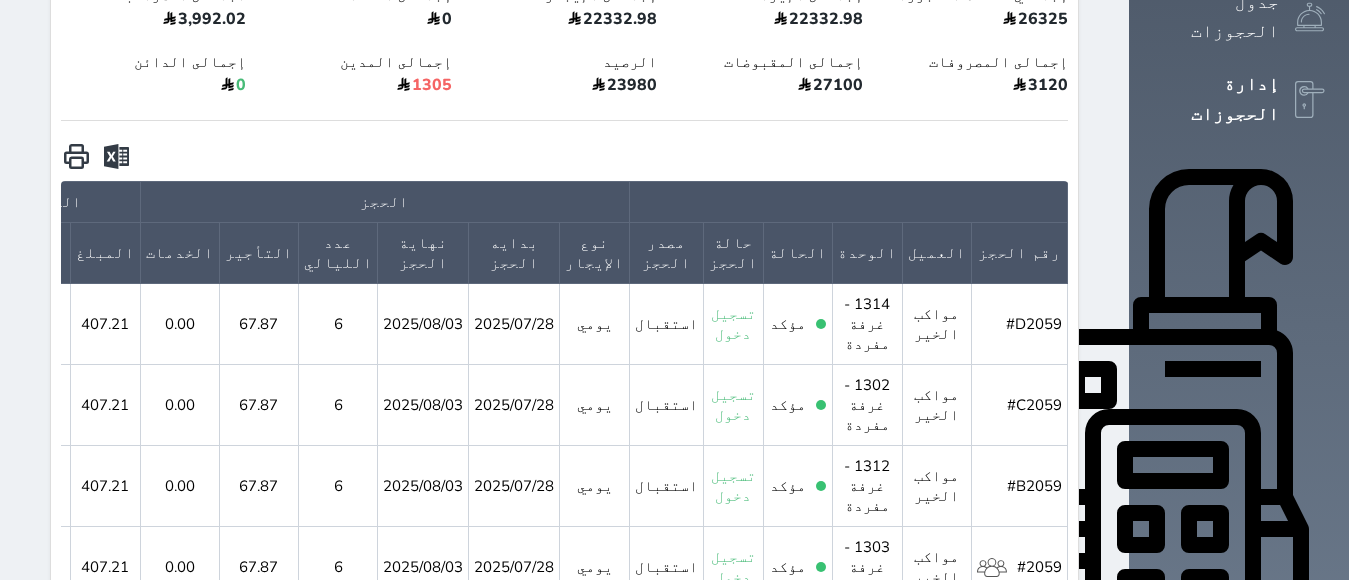 scroll, scrollTop: 950, scrollLeft: 0, axis: vertical 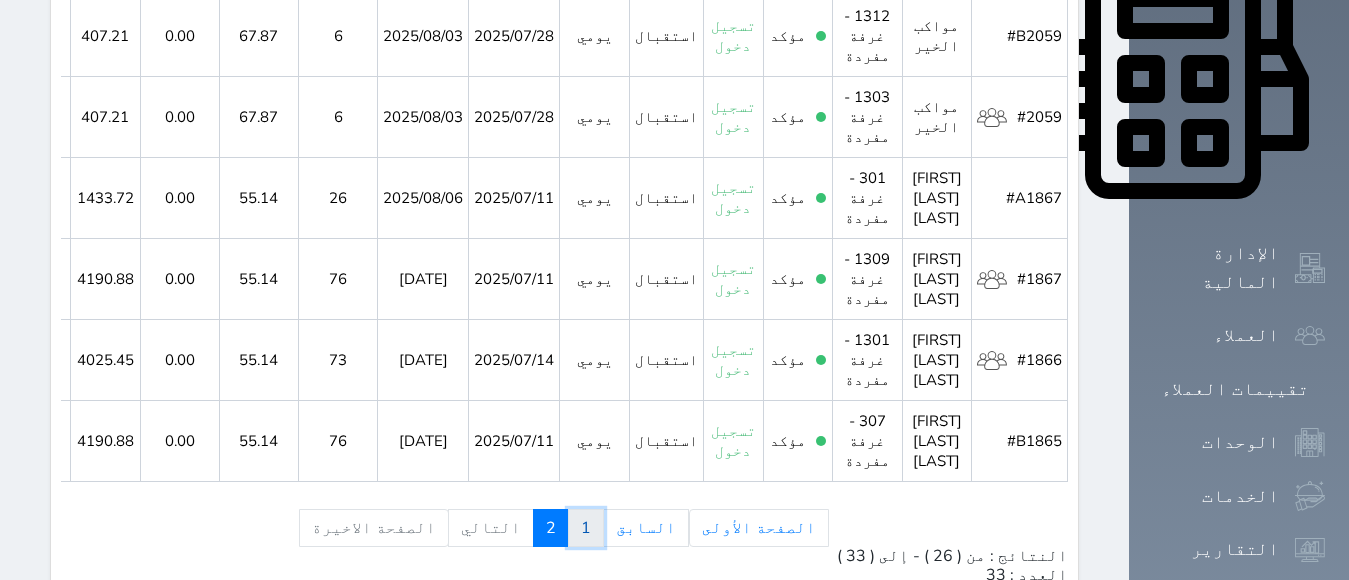 click on "1" at bounding box center (586, 528) 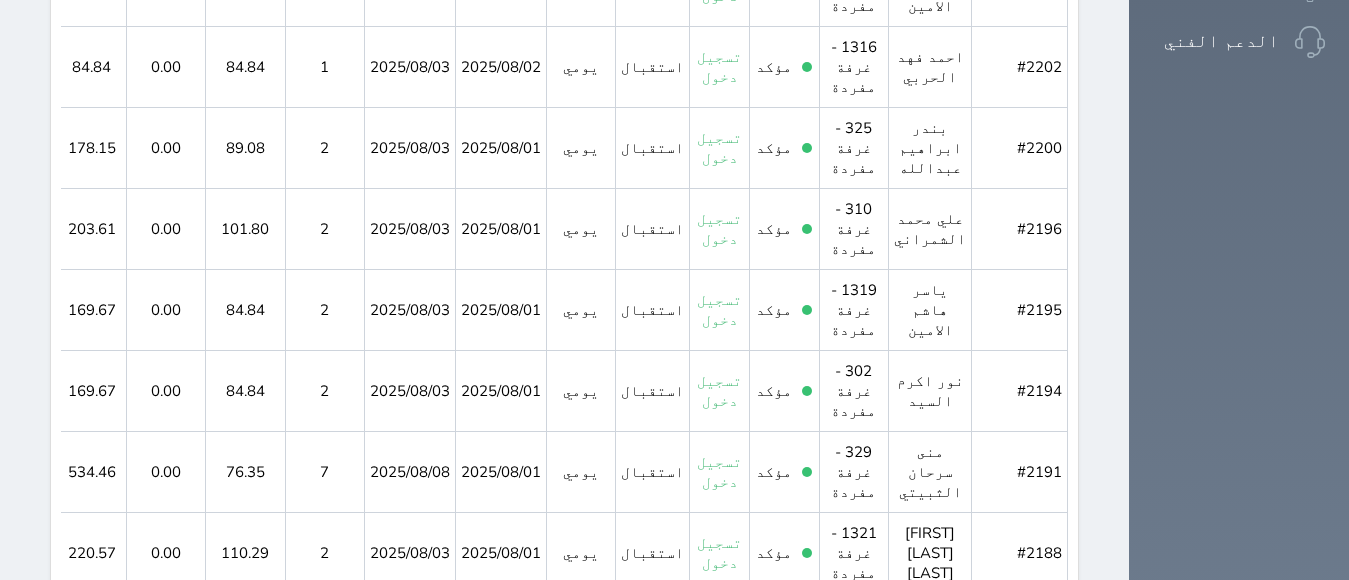 scroll, scrollTop: 1967, scrollLeft: 0, axis: vertical 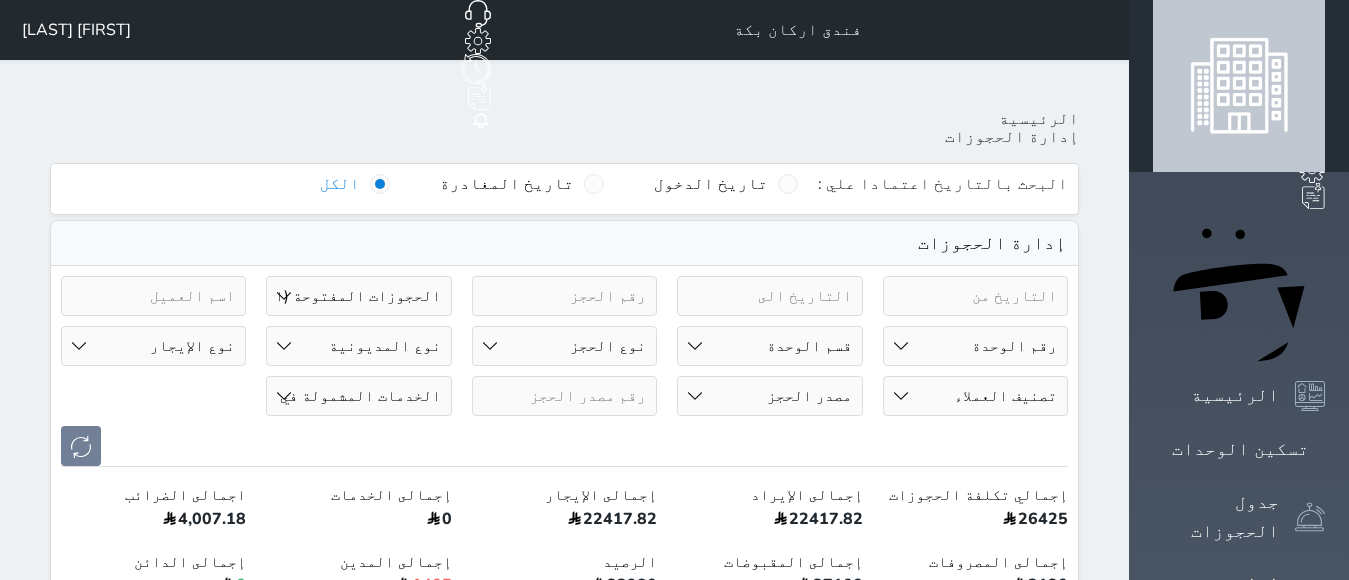 drag, startPoint x: 324, startPoint y: 240, endPoint x: 315, endPoint y: 251, distance: 14.21267 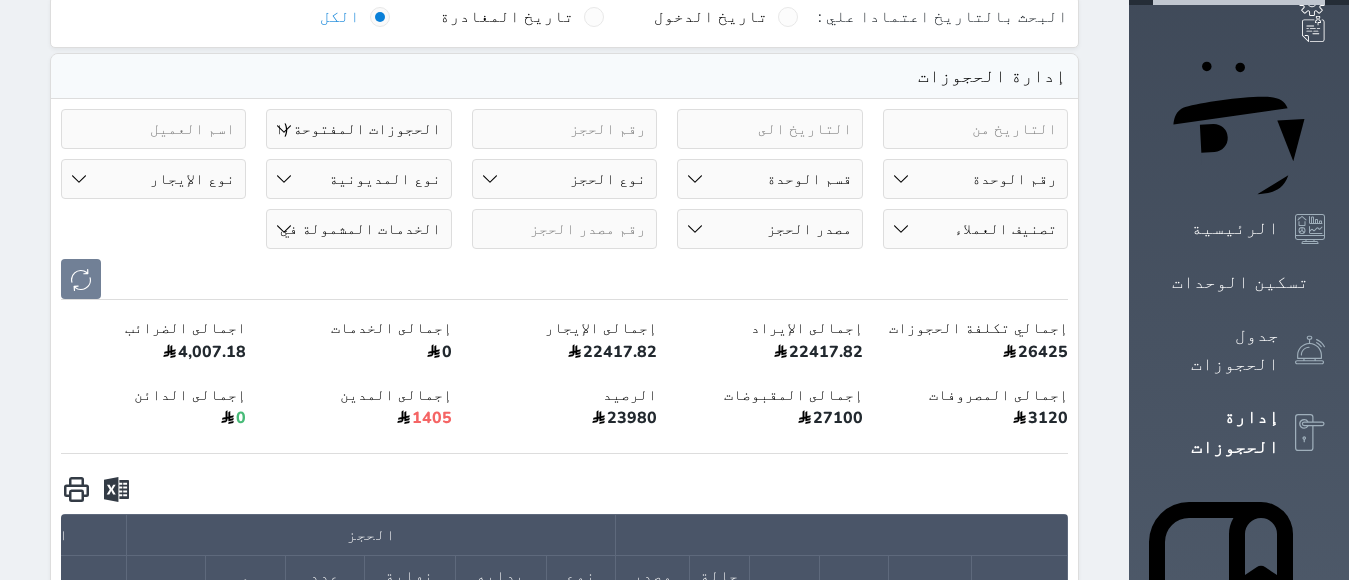 scroll, scrollTop: 67, scrollLeft: 0, axis: vertical 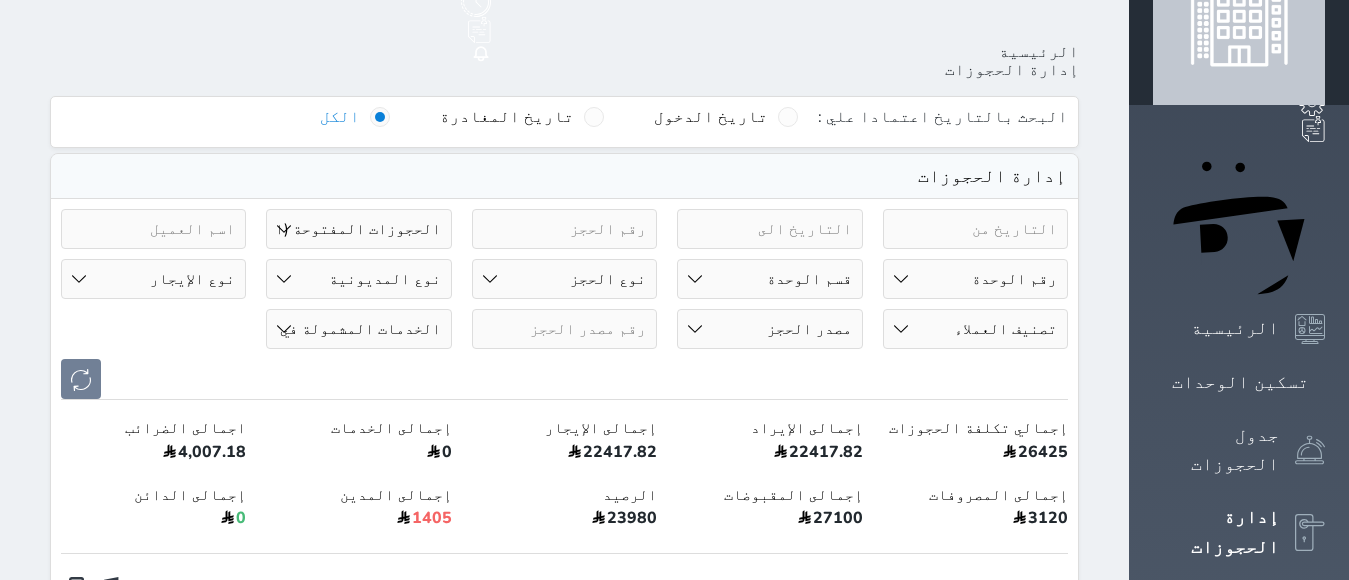 click on "حالة الحجز
الحجوزات المفتوحة (الكل)
الحجوزات المغلقة (الكل)
الحجوزات المفتوحة (مسجل دخول)
الحجوزات المغلقة (تسجيل مغادرة)
الحجوزات لم تسجل دخول
الحجوزات المؤكدة (الكل)
الحجوزات الملغية
الحجوزات المنتهية مهلة دفعها
حجوزات بانتظار الدفع" at bounding box center [358, 229] 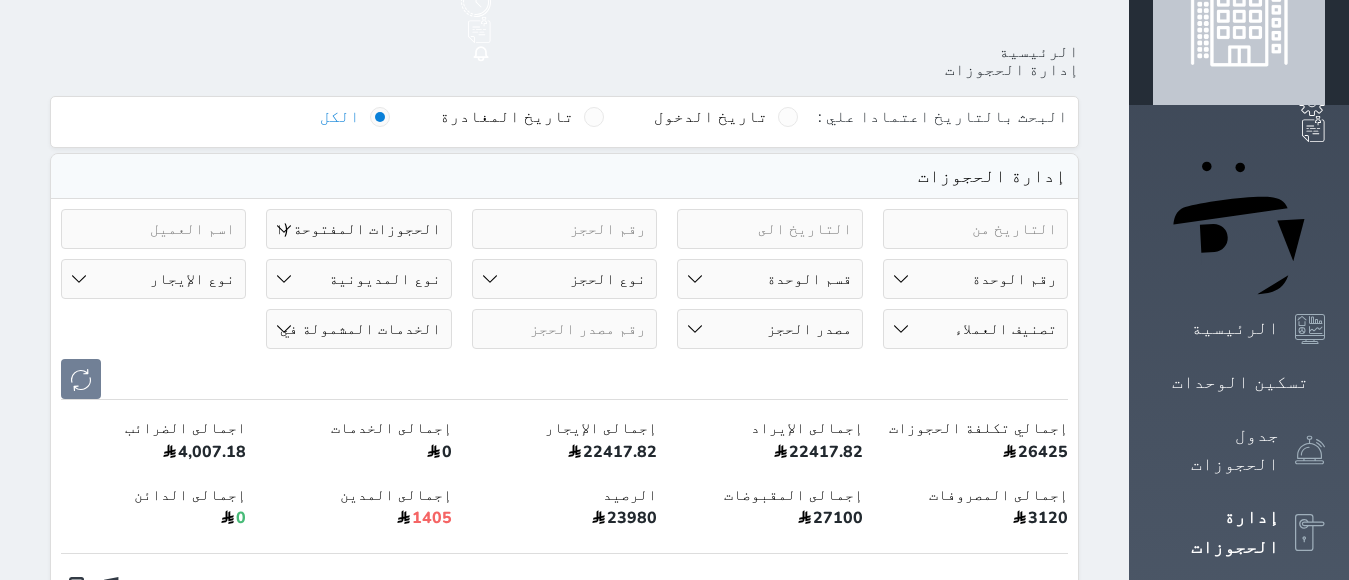 select on "checked_in" 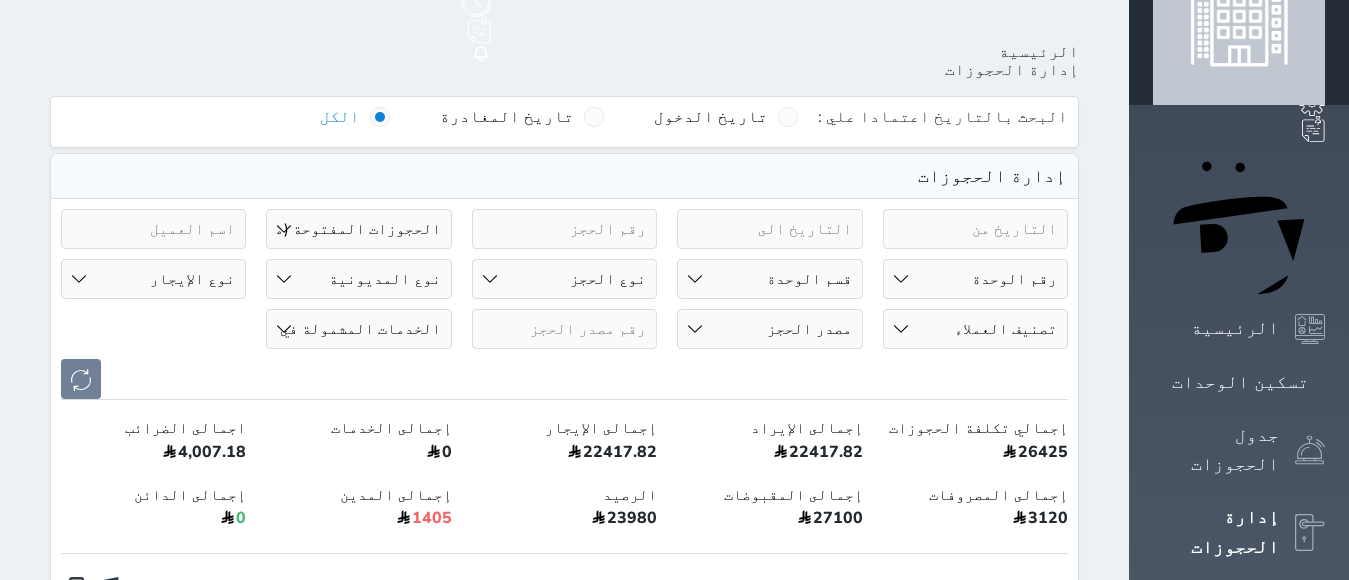 click on "حالة الحجز
الحجوزات المفتوحة (الكل)
الحجوزات المغلقة (الكل)
الحجوزات المفتوحة (مسجل دخول)
الحجوزات المغلقة (تسجيل مغادرة)
الحجوزات لم تسجل دخول
الحجوزات المؤكدة (الكل)
الحجوزات الملغية
الحجوزات المنتهية مهلة دفعها
حجوزات بانتظار الدفع" at bounding box center (358, 229) 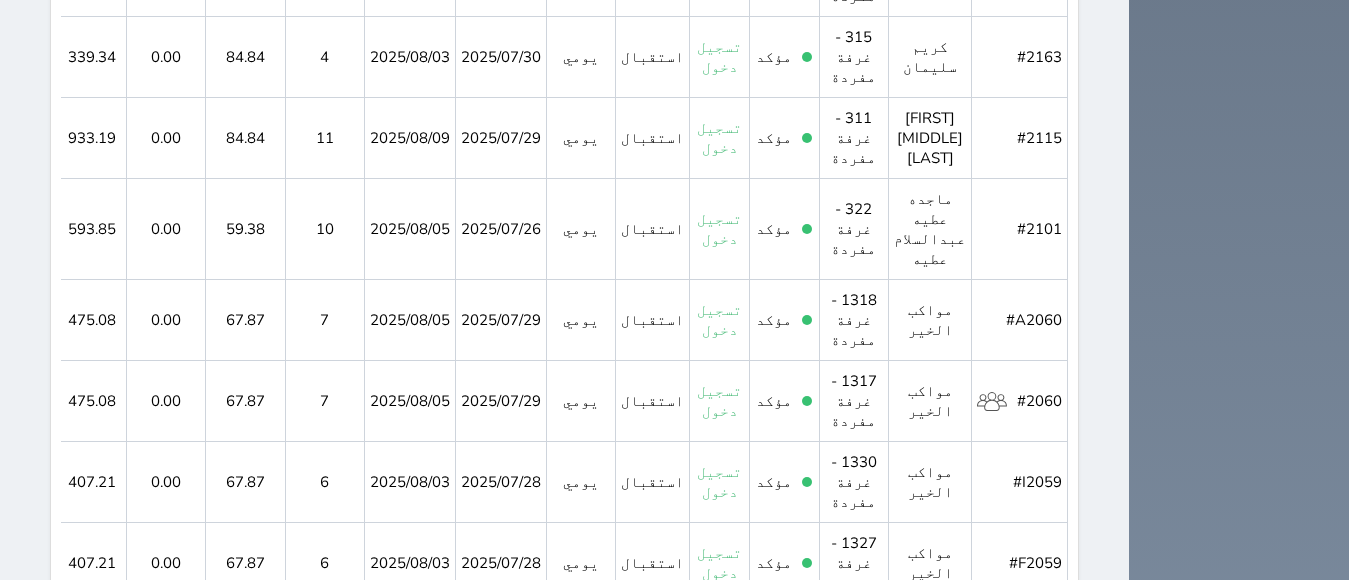 scroll, scrollTop: 2367, scrollLeft: 0, axis: vertical 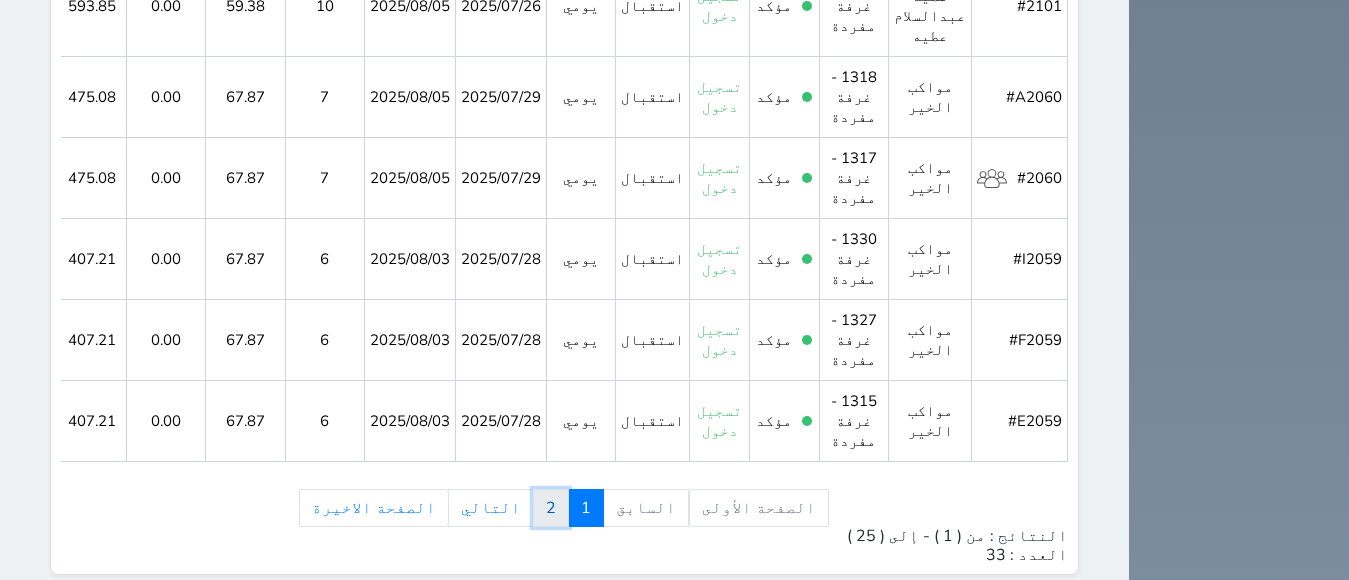 click on "2" at bounding box center [551, 508] 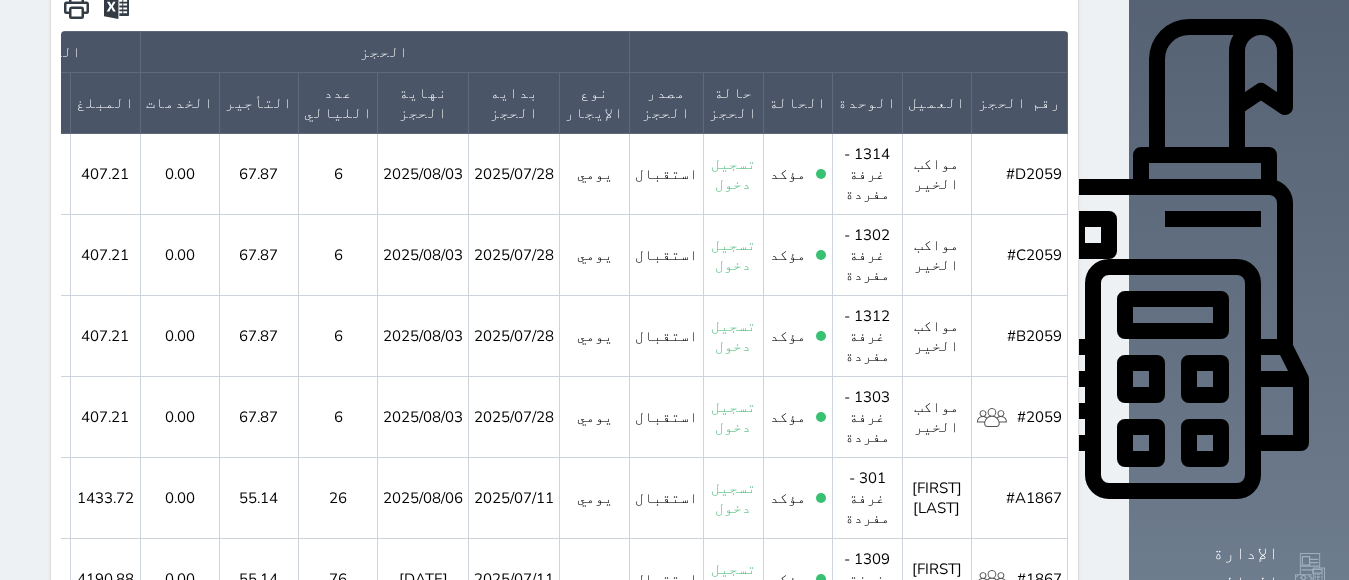 scroll, scrollTop: 950, scrollLeft: 0, axis: vertical 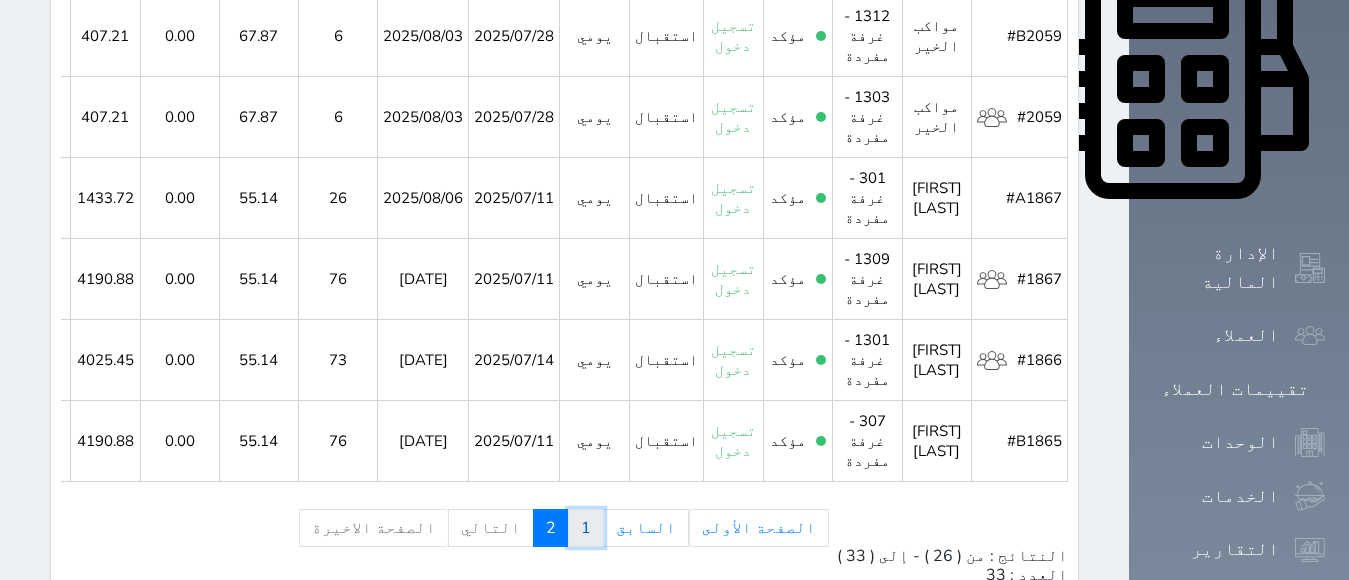 click on "1" at bounding box center [586, 528] 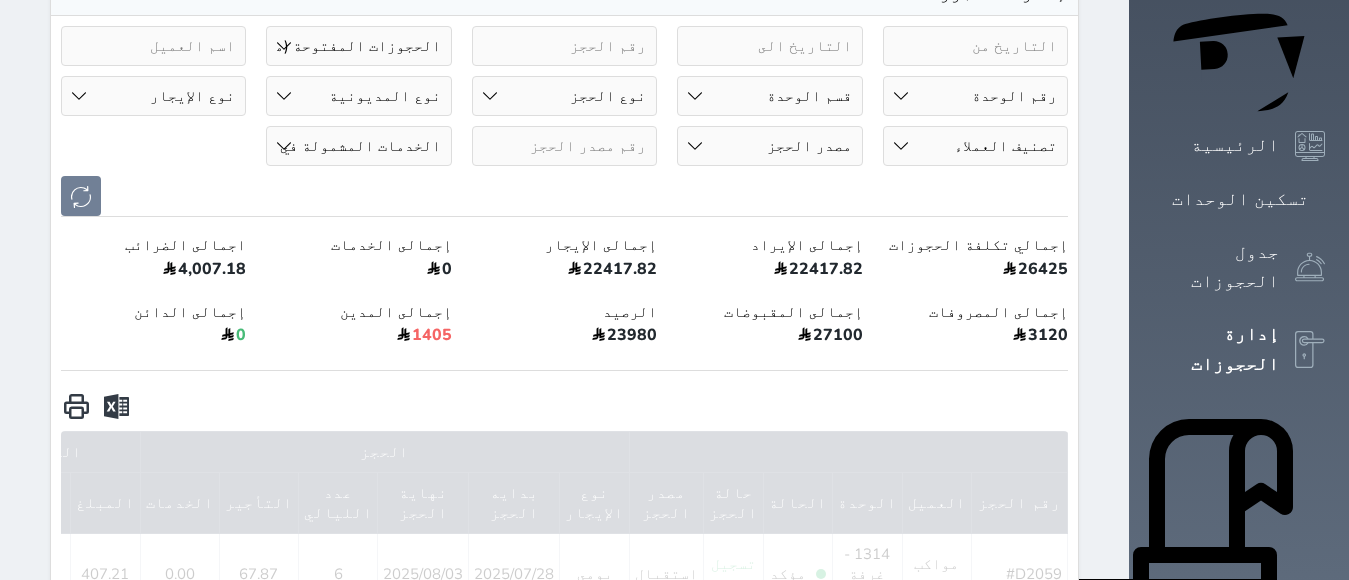 scroll, scrollTop: 0, scrollLeft: 0, axis: both 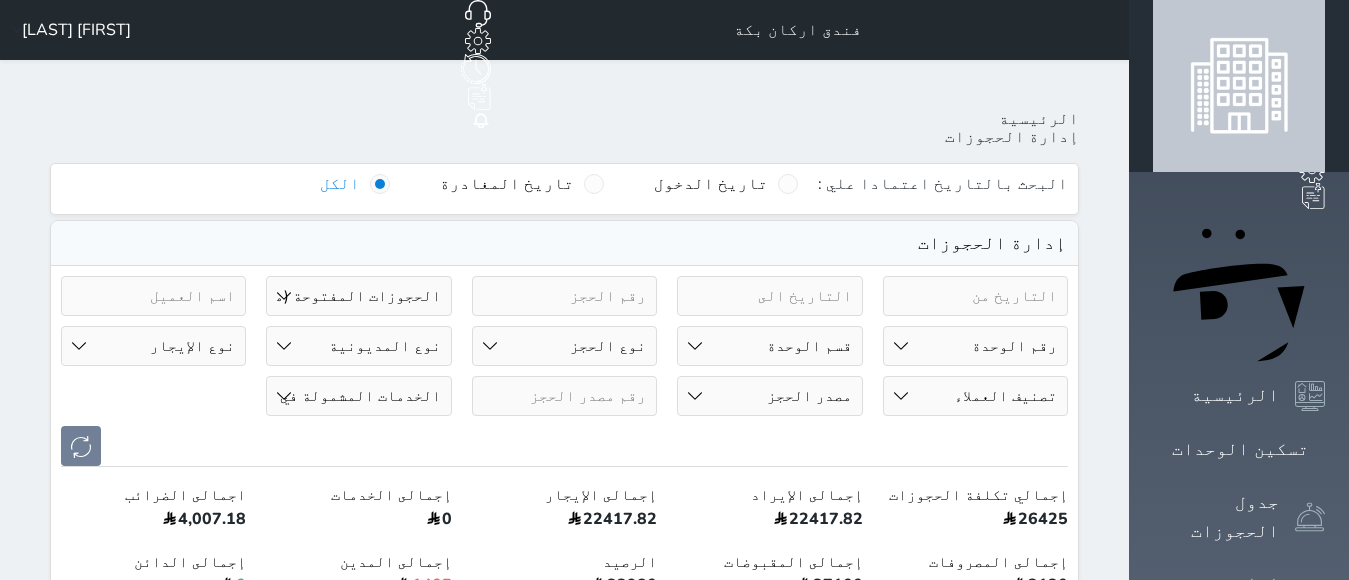 click on "إدارة الحجوزات" at bounding box center [1239, 599] 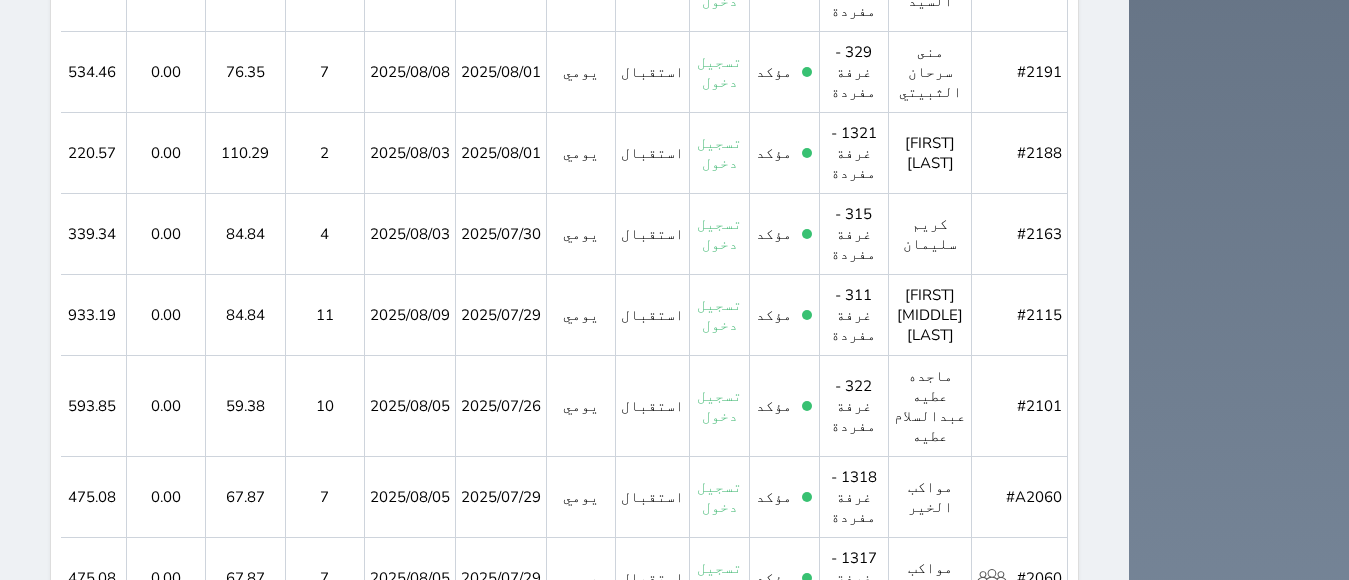 scroll, scrollTop: 2367, scrollLeft: 0, axis: vertical 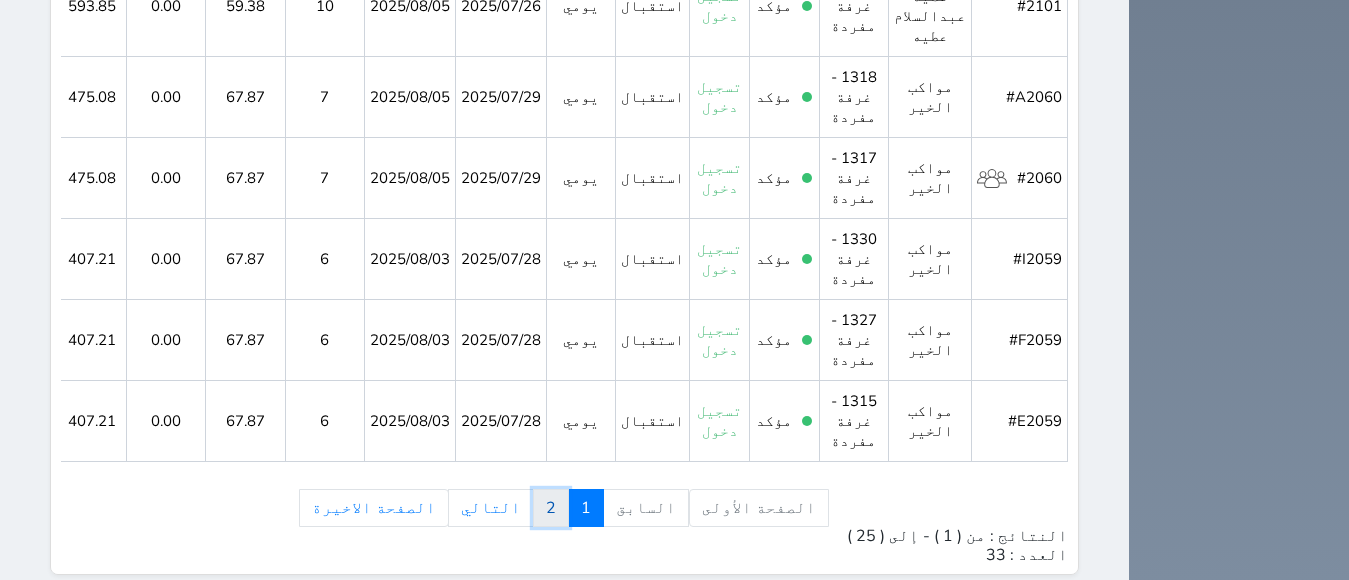 click on "2" at bounding box center (551, 508) 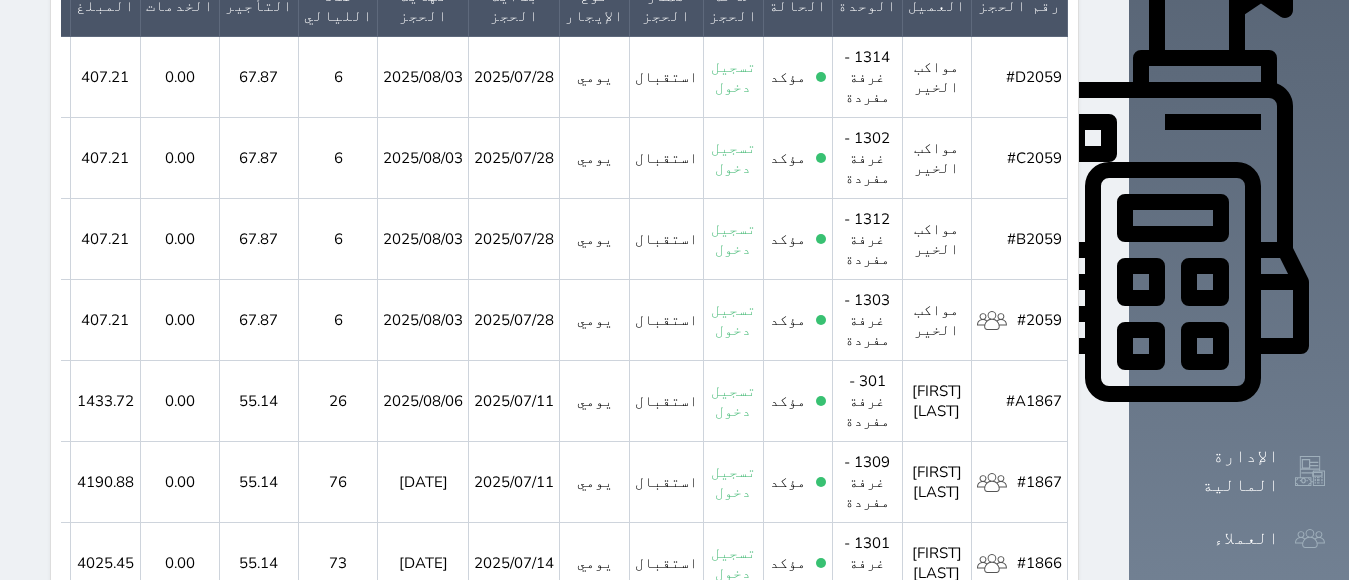 scroll, scrollTop: 950, scrollLeft: 0, axis: vertical 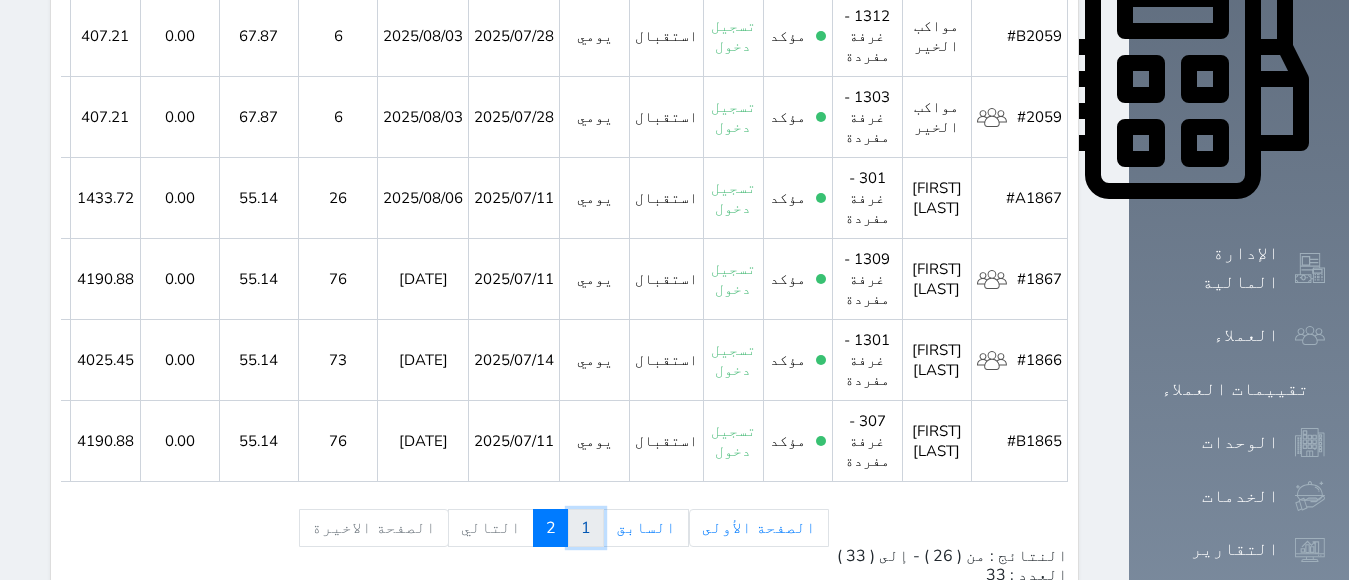 click on "1" at bounding box center [586, 528] 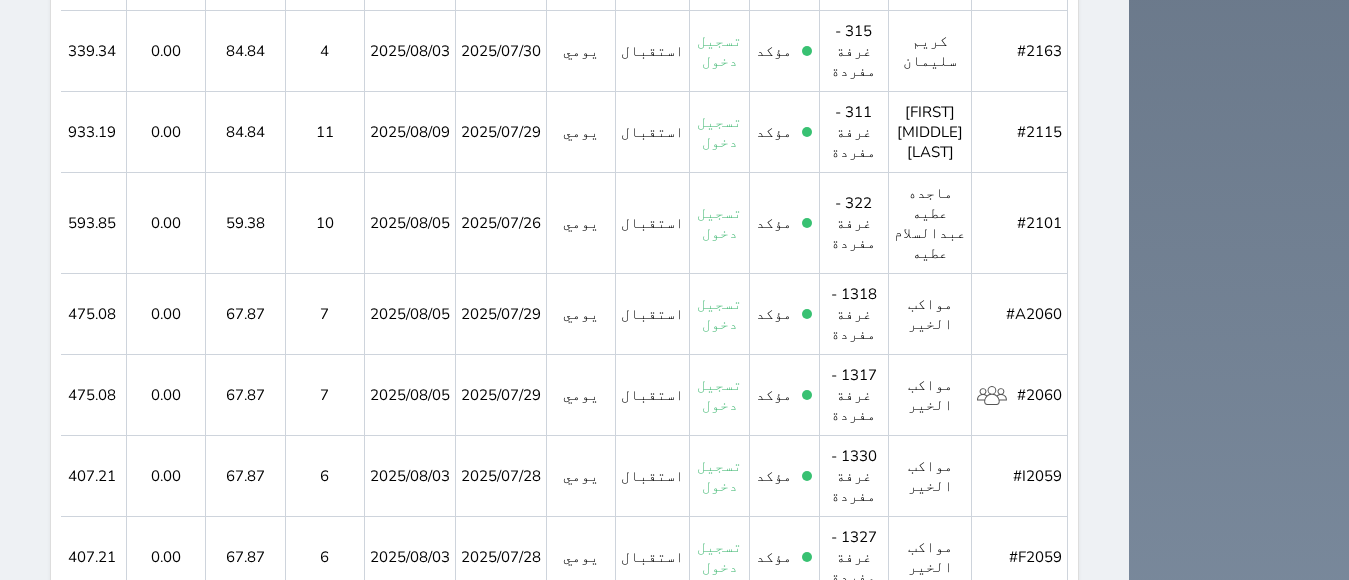 scroll, scrollTop: 2367, scrollLeft: 0, axis: vertical 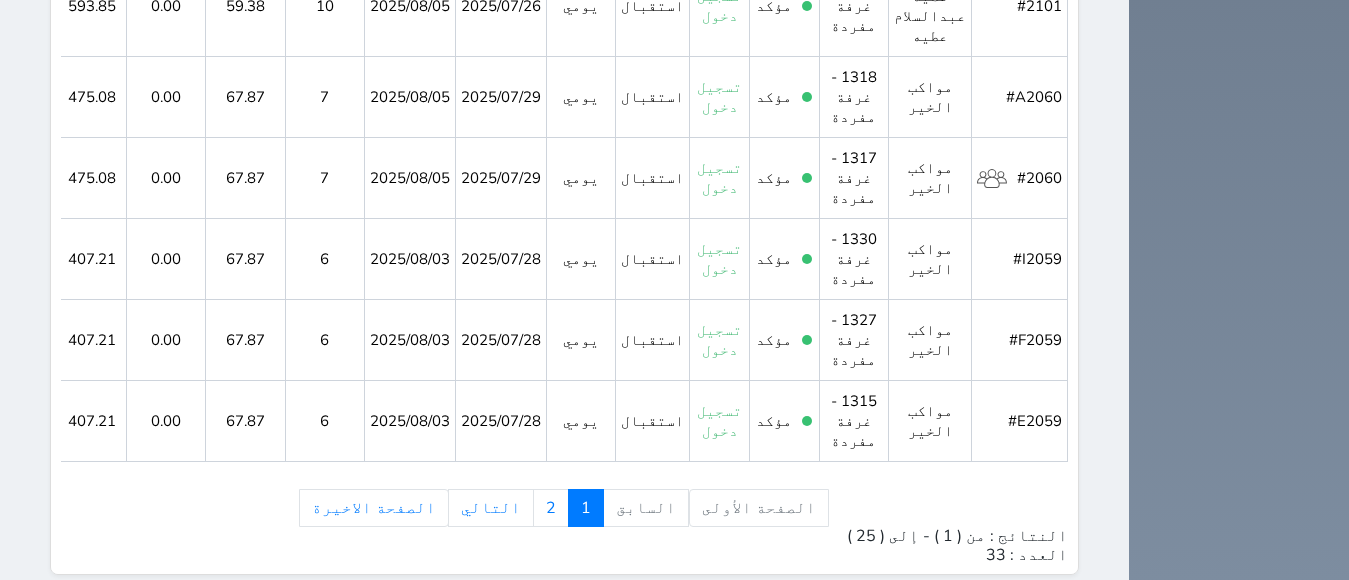 click on "الصفحة الأولى   السابق   1 2   التالي   الصفحة الاخيرة" at bounding box center (564, 508) 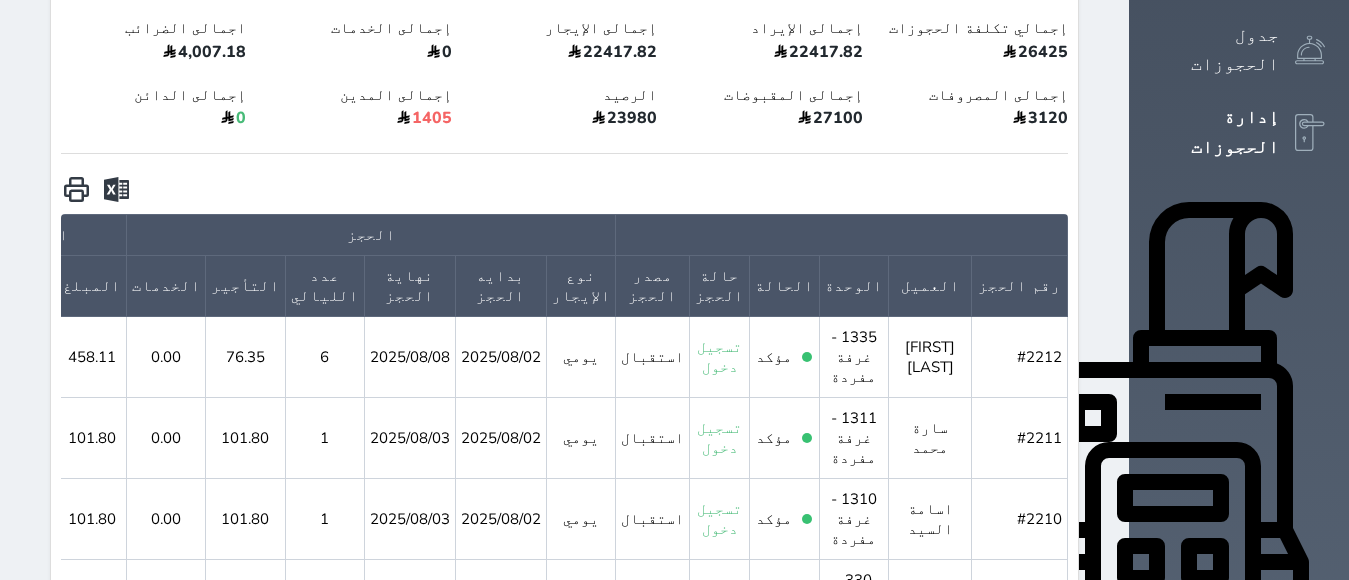 scroll, scrollTop: 0, scrollLeft: 0, axis: both 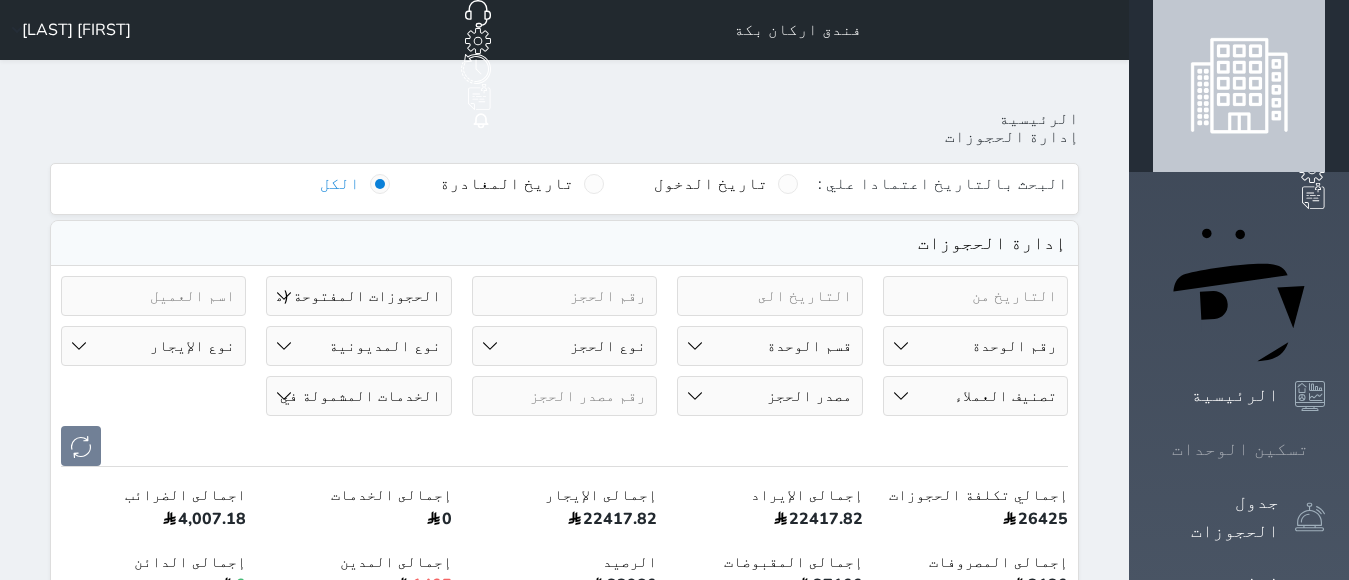drag, startPoint x: 1277, startPoint y: 226, endPoint x: 1228, endPoint y: 235, distance: 49.819675 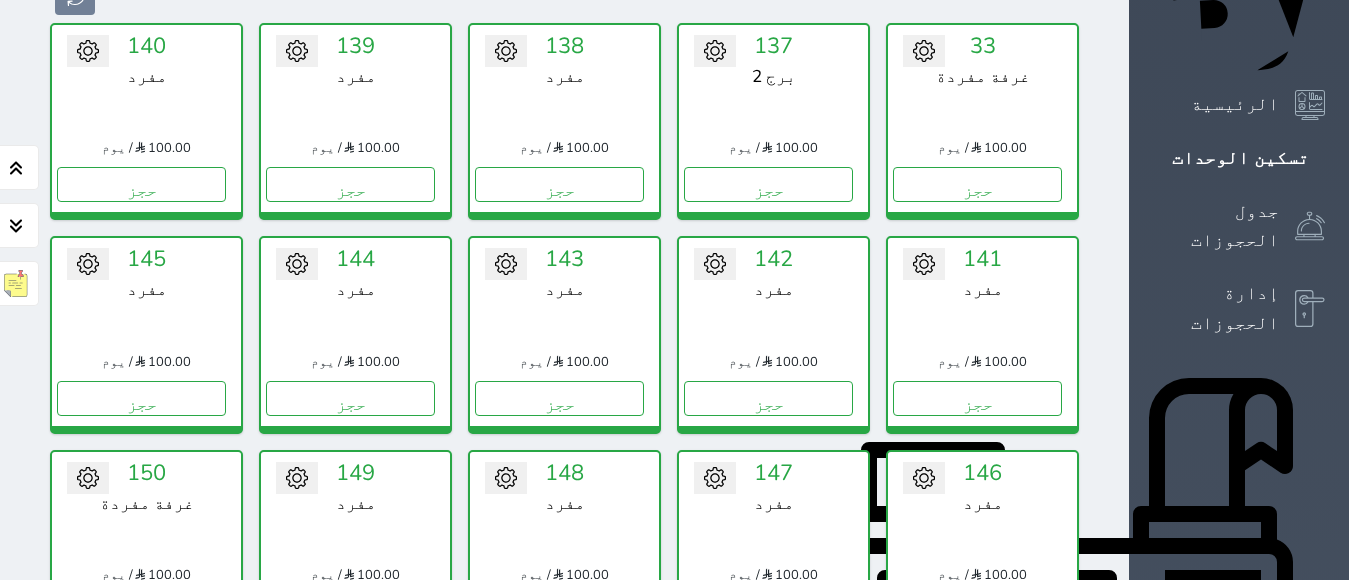scroll, scrollTop: 100, scrollLeft: 0, axis: vertical 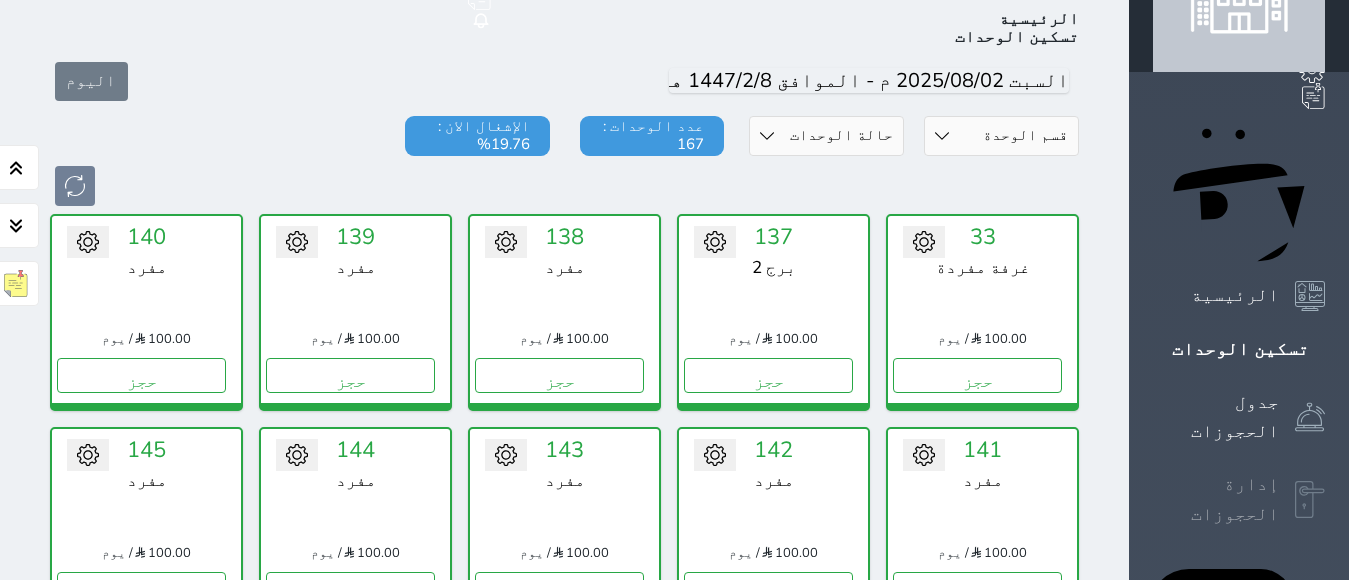 click 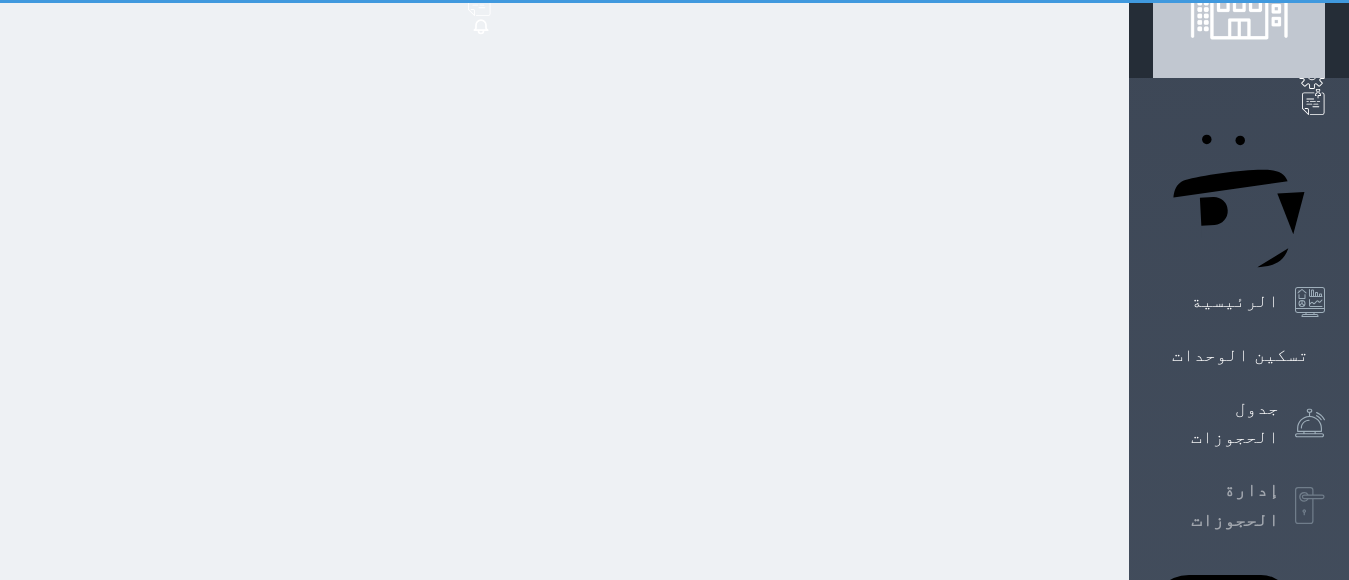 scroll, scrollTop: 0, scrollLeft: 0, axis: both 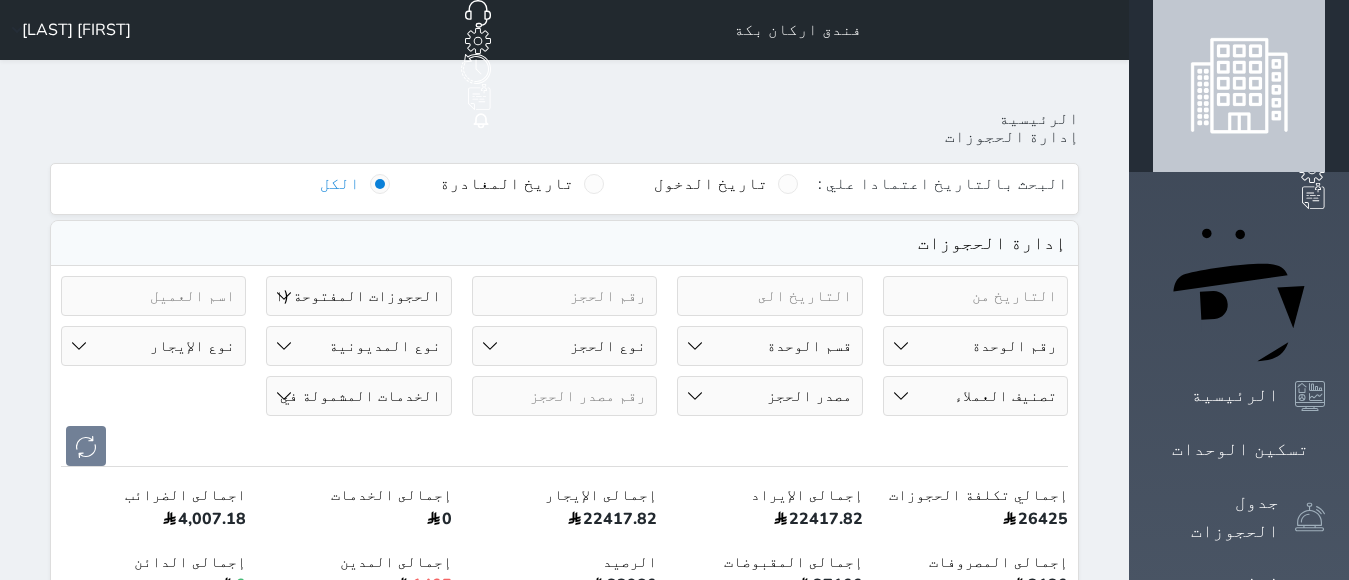 click on "حالة الحجز
الحجوزات المفتوحة (الكل)
الحجوزات المغلقة (الكل)
الحجوزات المفتوحة (مسجل دخول)
الحجوزات المغلقة (تسجيل مغادرة)
الحجوزات لم تسجل دخول
الحجوزات المؤكدة (الكل)
الحجوزات الملغية
الحجوزات المنتهية مهلة دفعها
حجوزات بانتظار الدفع" at bounding box center (358, 296) 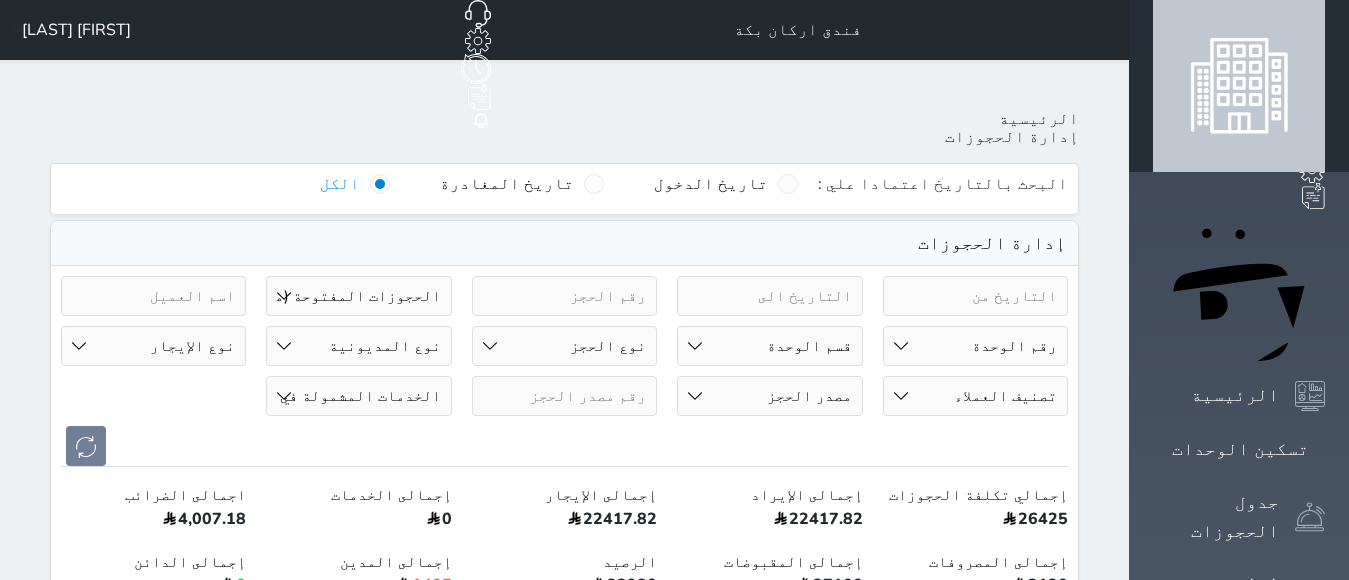 click on "حالة الحجز
الحجوزات المفتوحة (الكل)
الحجوزات المغلقة (الكل)
الحجوزات المفتوحة (مسجل دخول)
الحجوزات المغلقة (تسجيل مغادرة)
الحجوزات لم تسجل دخول
الحجوزات المؤكدة (الكل)
الحجوزات الملغية
الحجوزات المنتهية مهلة دفعها
حجوزات بانتظار الدفع" at bounding box center (358, 296) 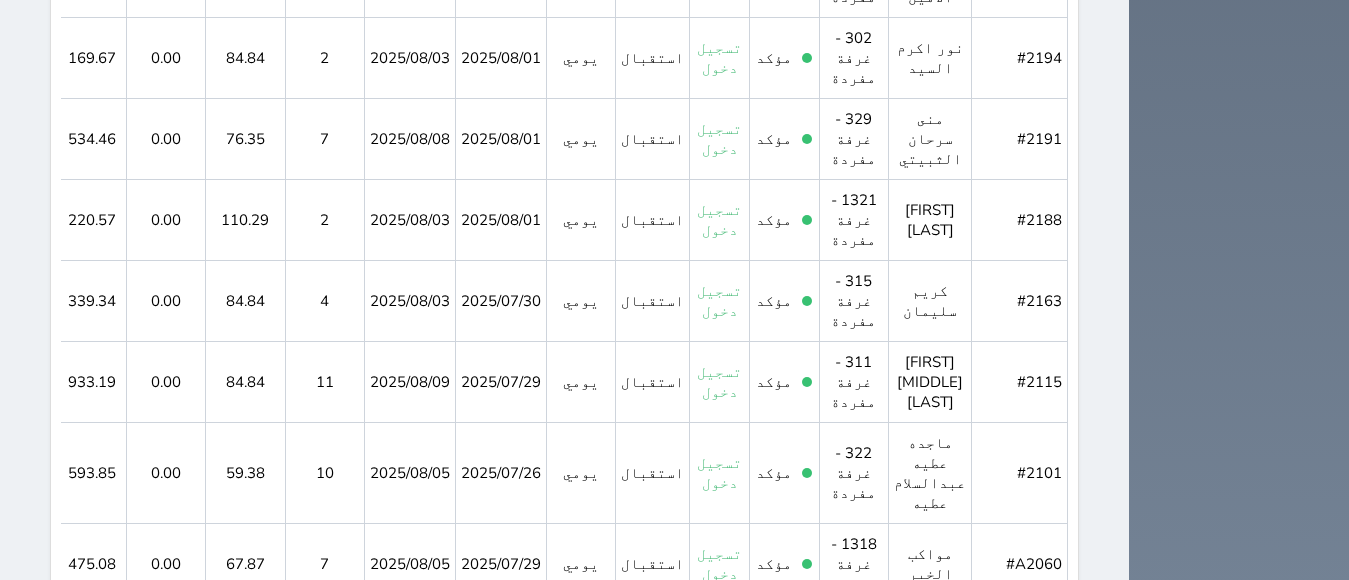 scroll, scrollTop: 2367, scrollLeft: 0, axis: vertical 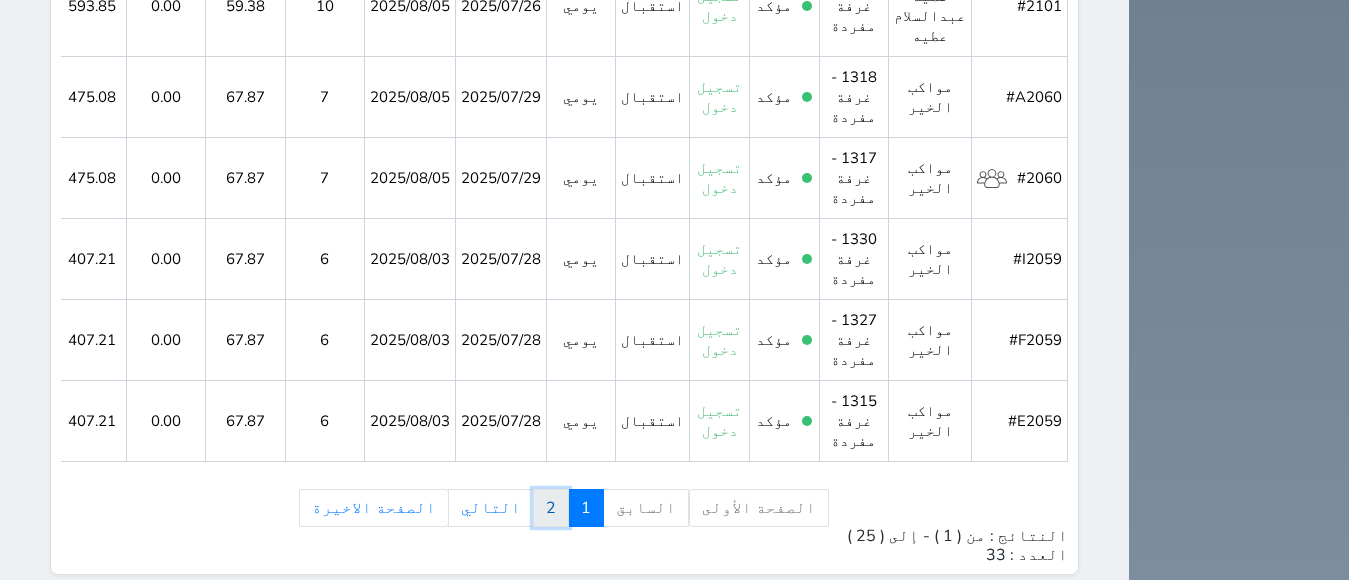 click on "2" at bounding box center (551, 508) 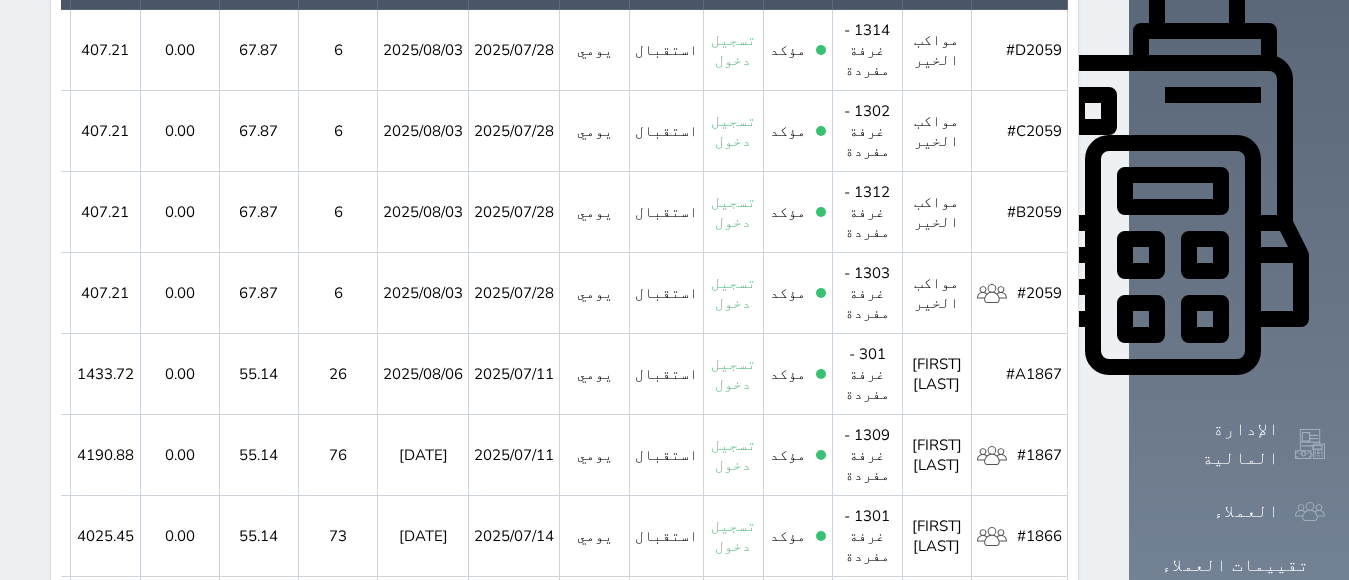scroll, scrollTop: 950, scrollLeft: 0, axis: vertical 